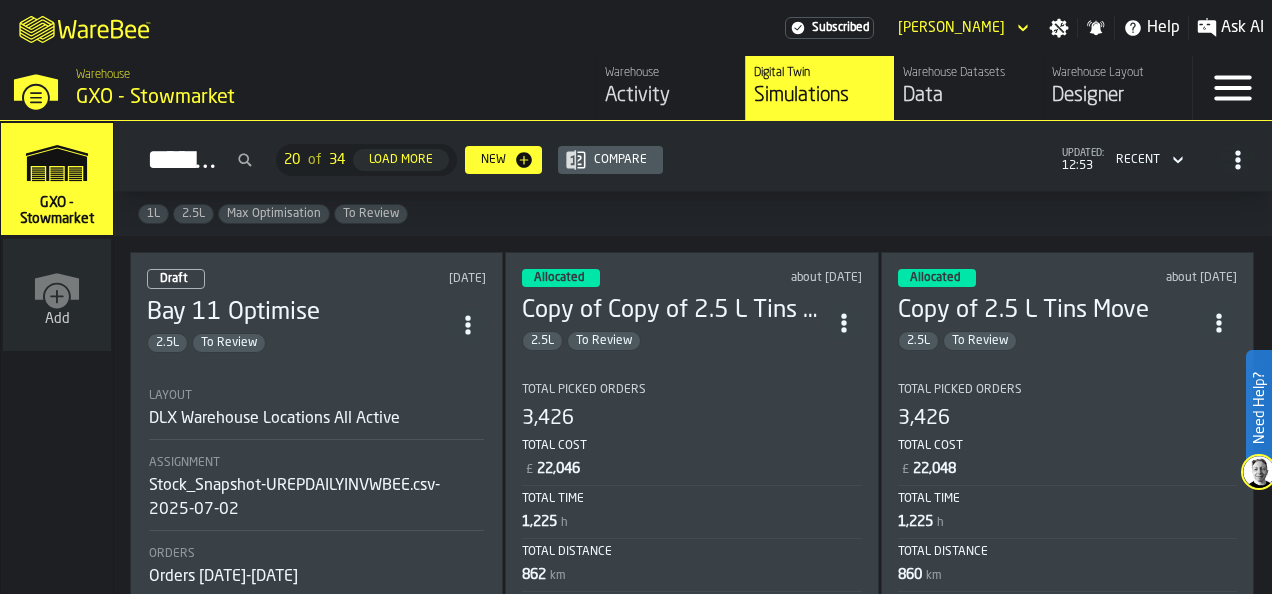 scroll, scrollTop: 0, scrollLeft: 0, axis: both 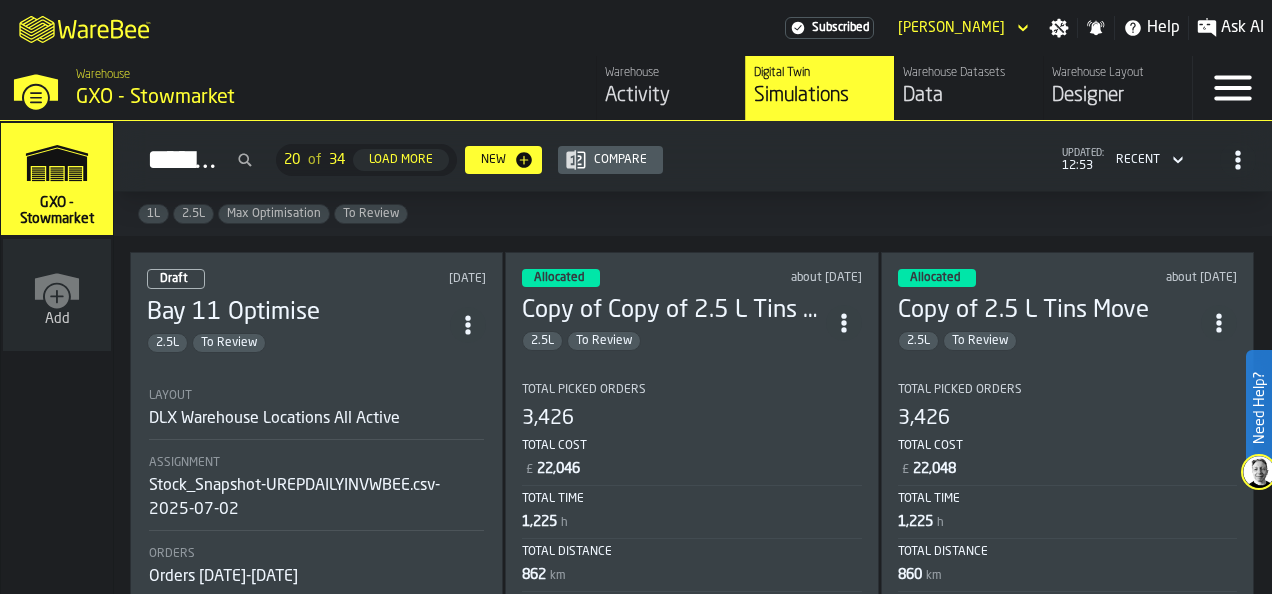 click on "Activity" at bounding box center [671, 96] 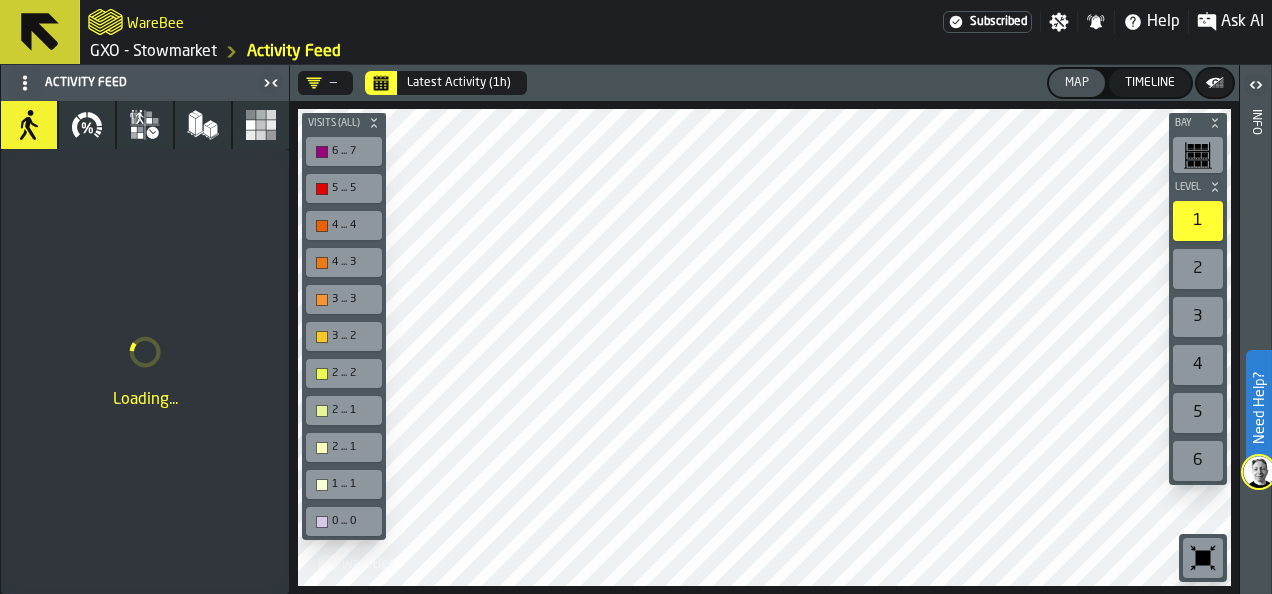 click on "Ask AI" at bounding box center [1242, 22] 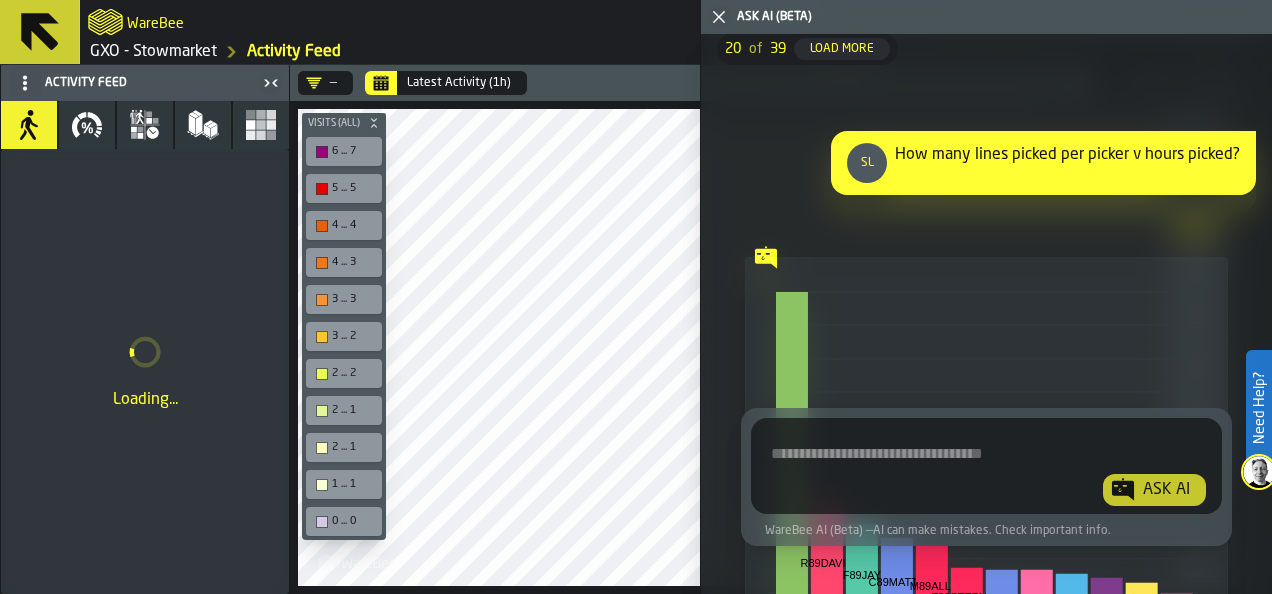 scroll, scrollTop: 0, scrollLeft: 0, axis: both 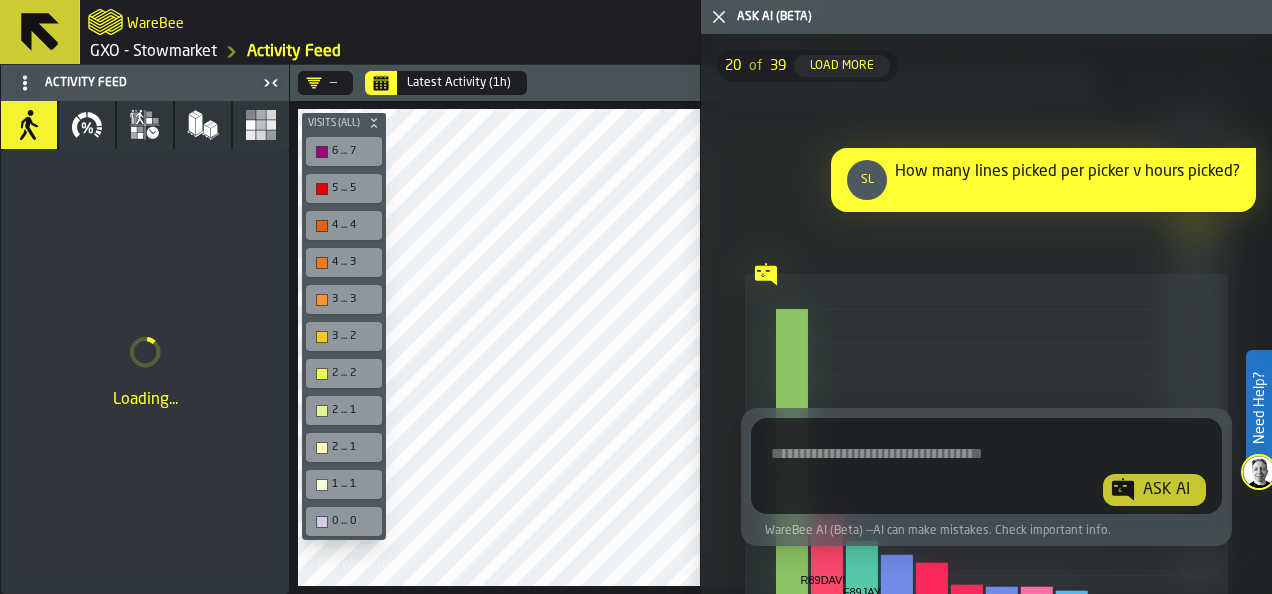 click at bounding box center (986, 470) 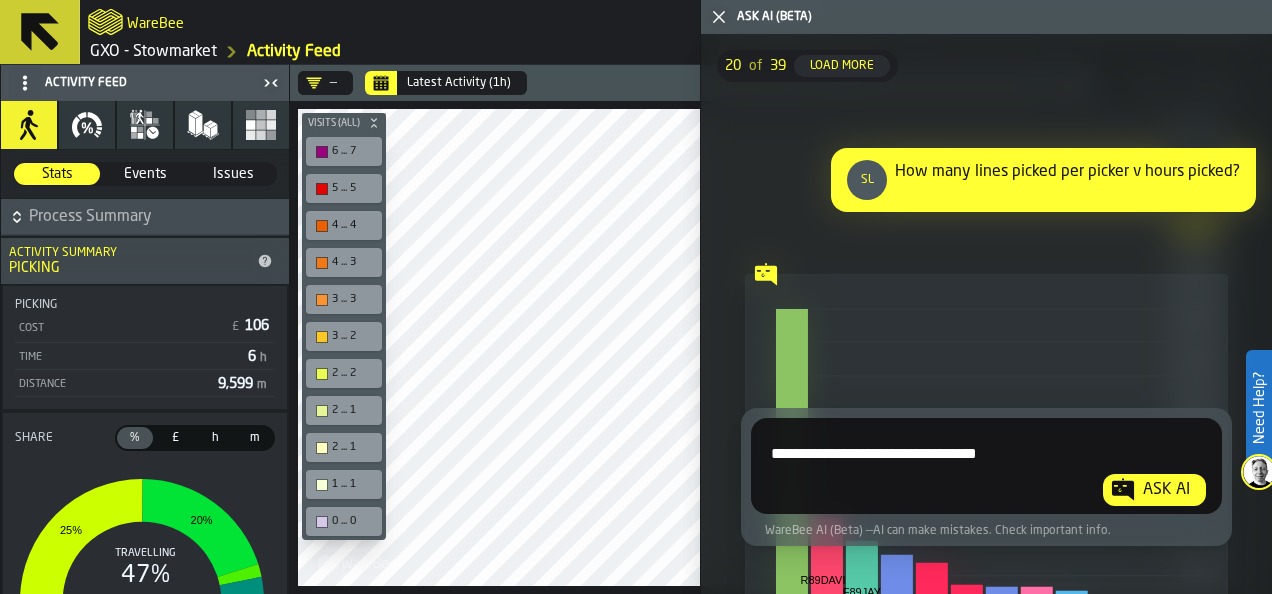 type on "**********" 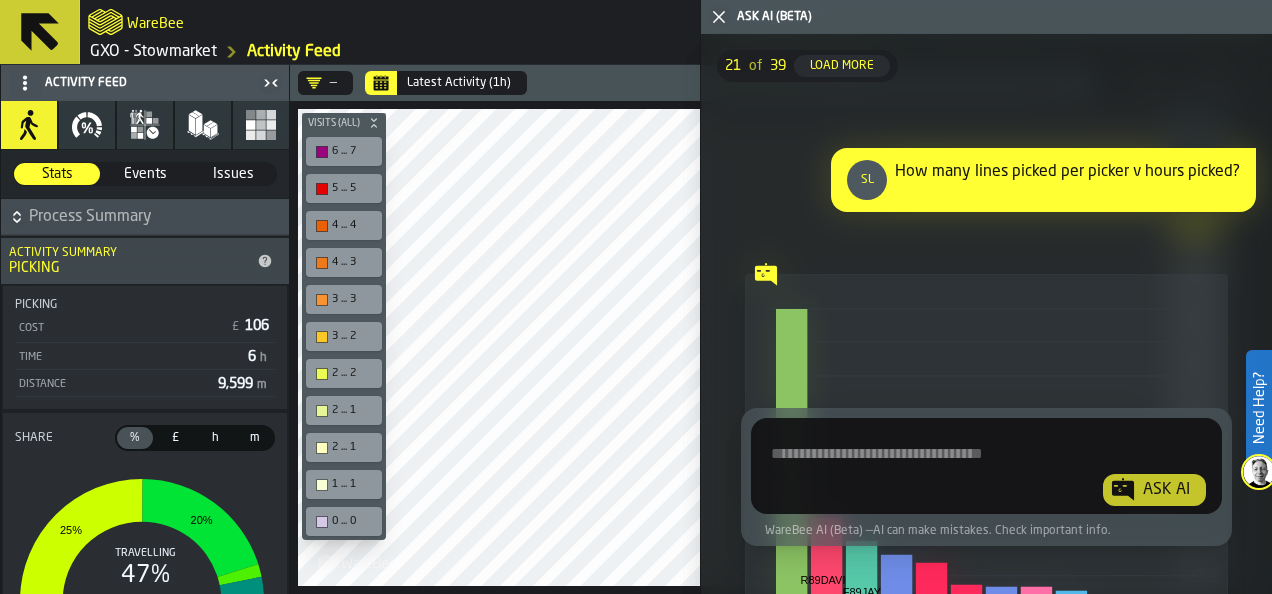 scroll, scrollTop: 0, scrollLeft: 0, axis: both 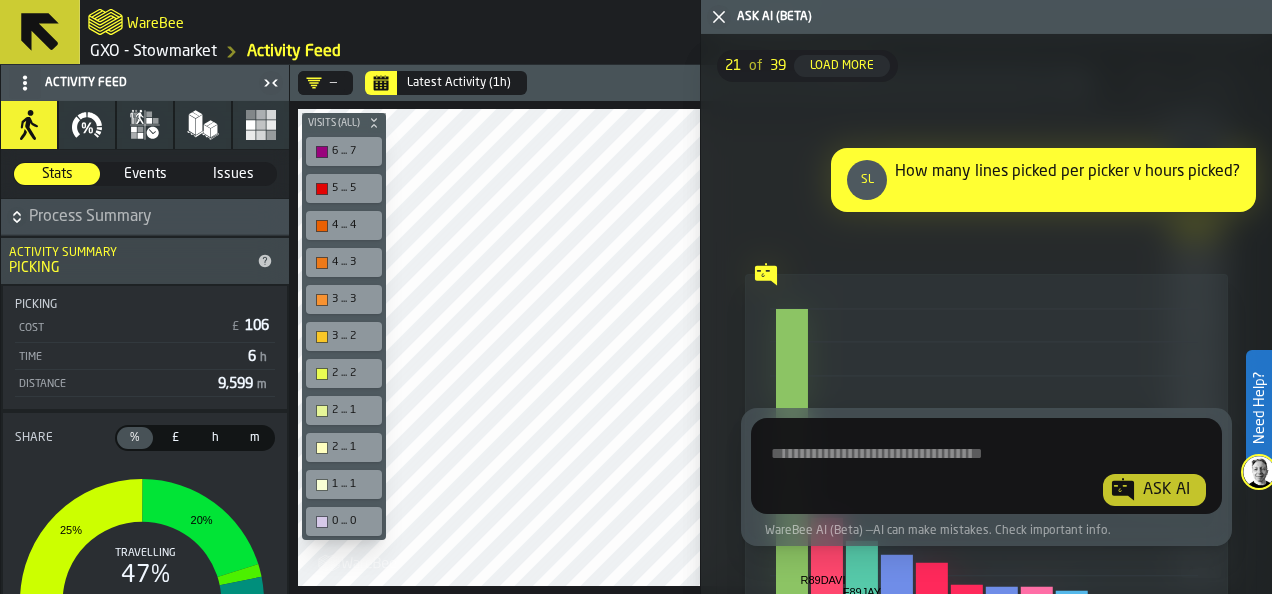 click on "21 of 39 Load More Remove [DATE] ( 1 min 23 sec ) SL How many lines picked per picker v hours picked? Hide Chart Hide Table S89PAUL R89DAVID F89JAY C89MATTY M89ALLI F89STEPHEN M89AARON S89TYLER G89WILBER G90HUBERT M89SAM S89MARIUSZ S89PAUL R89DAVID F89JAY C89MATTY M89ALLI F89STEPHEN M89AARON S89TYLER G89WILBER G90HUBERT M89SAM S89MARIUSZ Data range: [DATE] 00:00 - 23:59 Agent Id Agent User Jobs Count Lines Picked Items Picked Hours Worked Lines Per Hour S89PAUL S89PAUL 1 2 12 0.01 200 R89DAVID R89DAVID 5 6 292 0.08 75 F89JAY F89JAY 18 367 1847 6 61.17 C89MATTY C89MATTY 8 75 524 1.42 52.82 M89ALLI M89ALLI 14 318 2051 6.64 47.89 F89STEPHEN F89STEPHEN 12 189 1003 5.48 34.49 M89AARON M89AARON 18 120 4081 3.58 33.52 S89TYLER S89TYLER 13 189 1208 5.65 33.45 G89WILBER G89WILBER 11 71 227 2.27 31.28 G90HUBERT G90HUBERT 6 27 1529 0.93 29.03 M89SAM M89SAM 18 140 898 5.41 25.88 S89MARIUSZ S89MARIUSZ 16 93 2541 4.79 19.42 AI Analysis: Key observations: Hide Analysis Show Query Remove [DATE] ( 1 min 21 sec" at bounding box center (986, 12733) 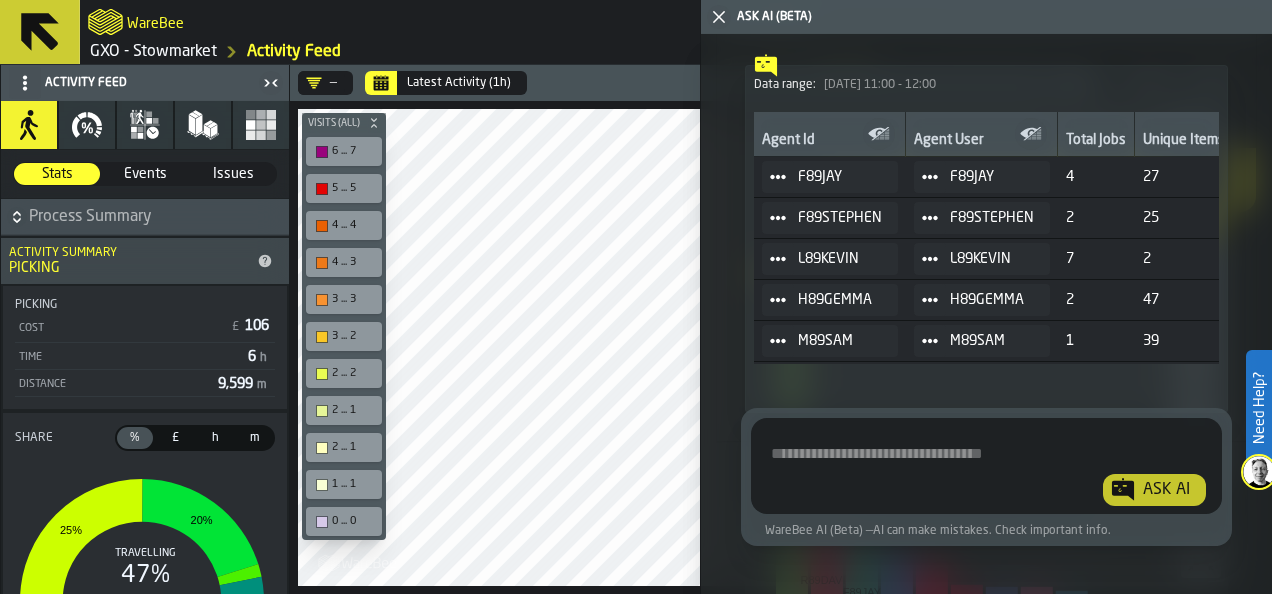 scroll, scrollTop: 25115, scrollLeft: 0, axis: vertical 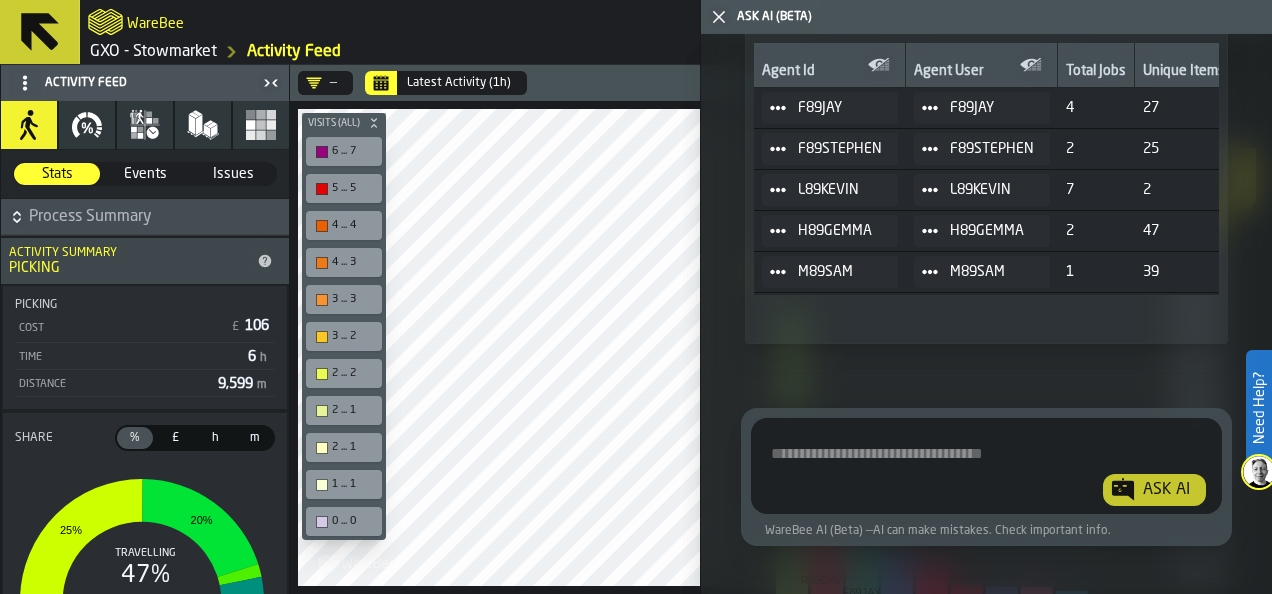 drag, startPoint x: 955, startPoint y: 369, endPoint x: 1032, endPoint y: 369, distance: 77 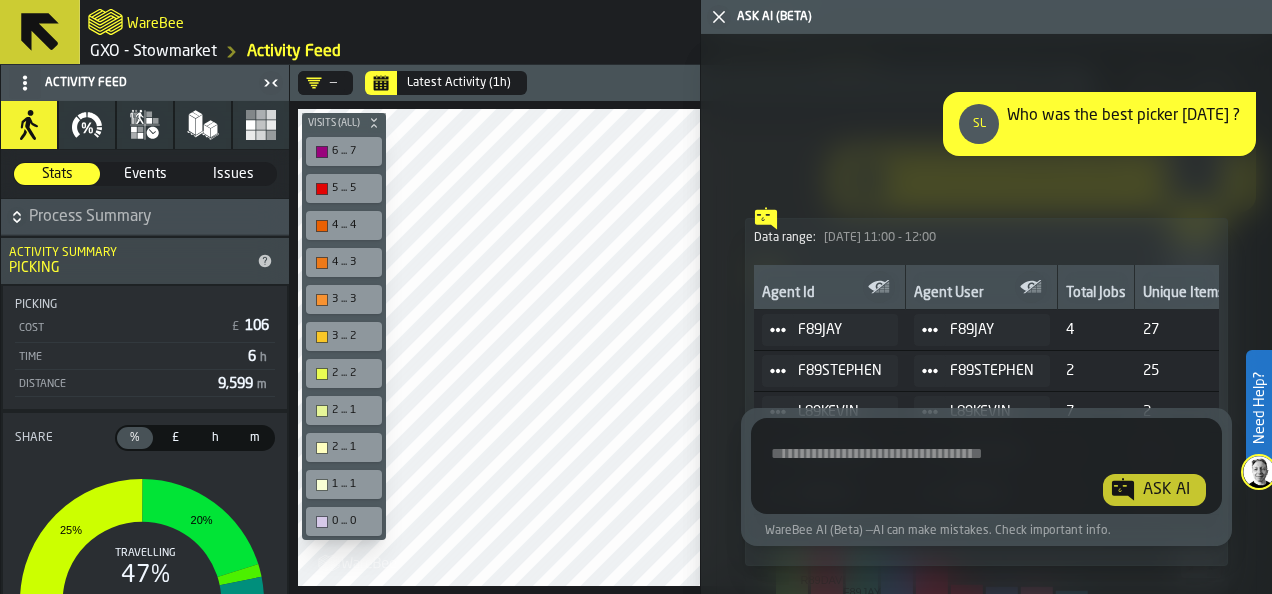 scroll, scrollTop: 24921, scrollLeft: 0, axis: vertical 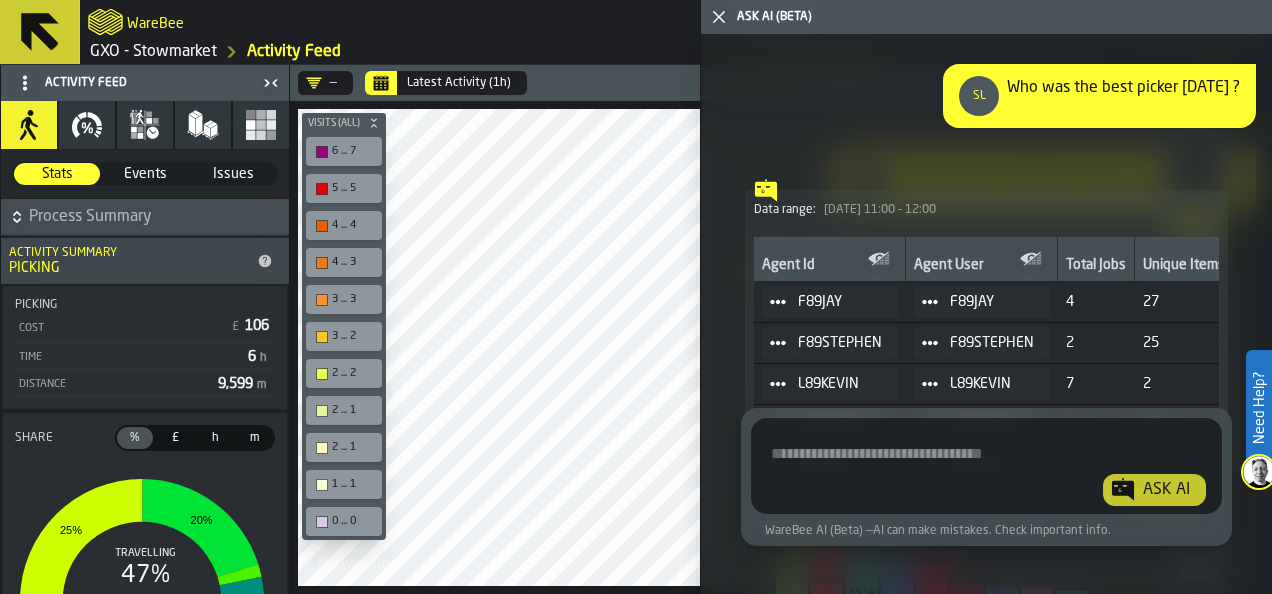 click on "Show Chart" at bounding box center [1122, 147] 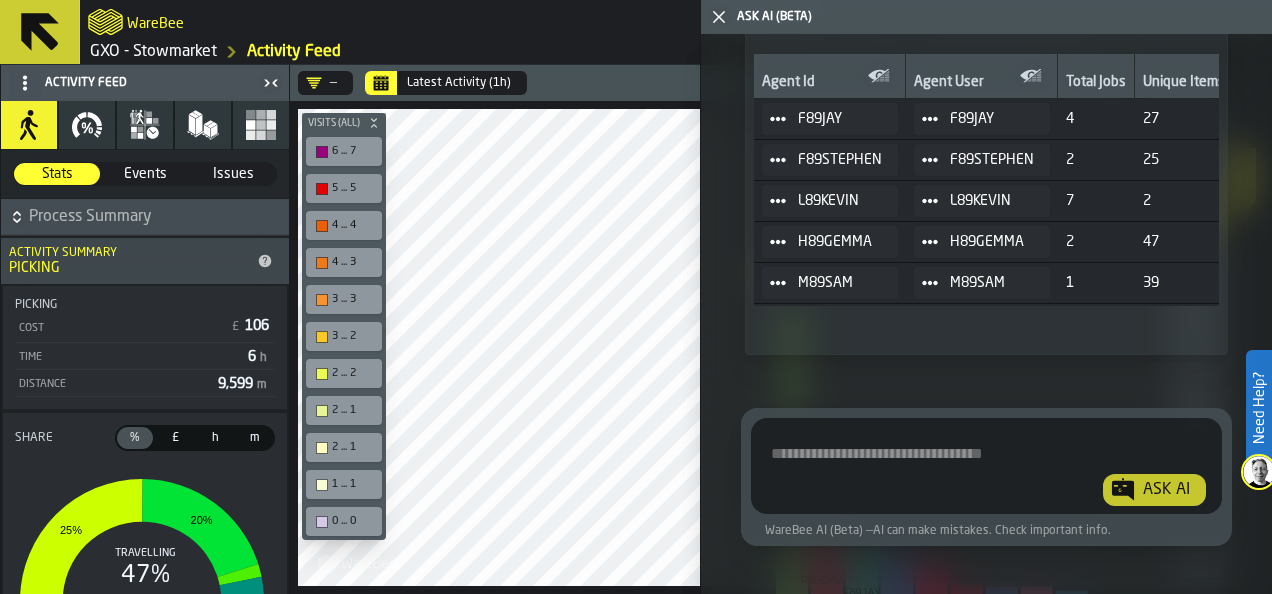 scroll, scrollTop: 25521, scrollLeft: 0, axis: vertical 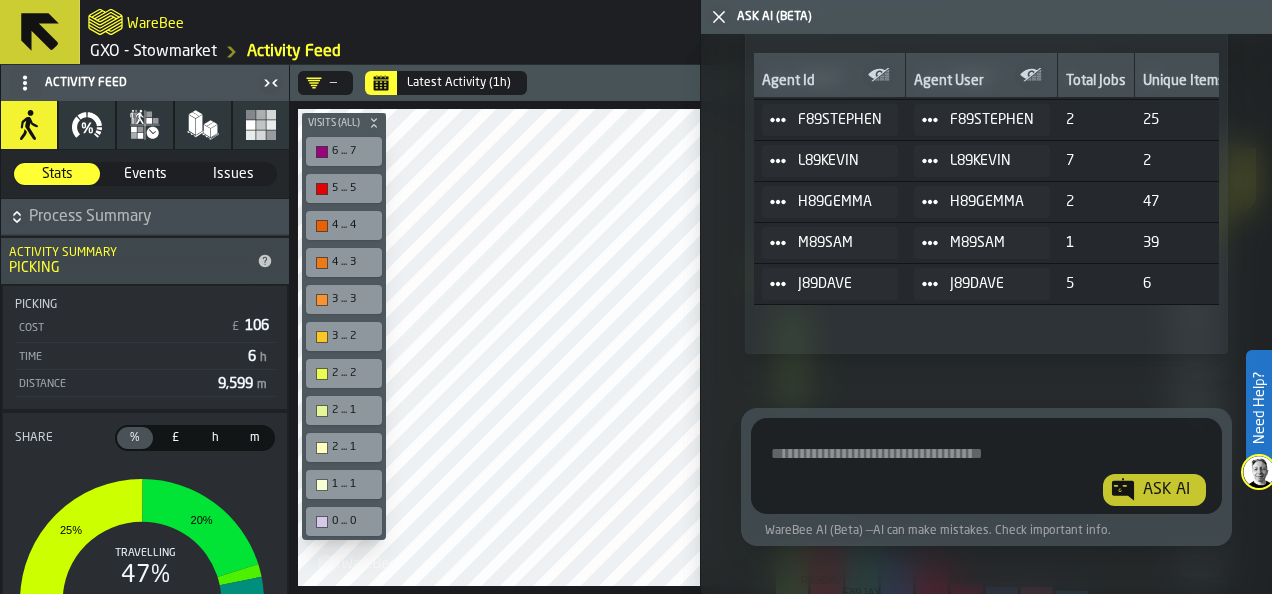 click at bounding box center (984, 470) 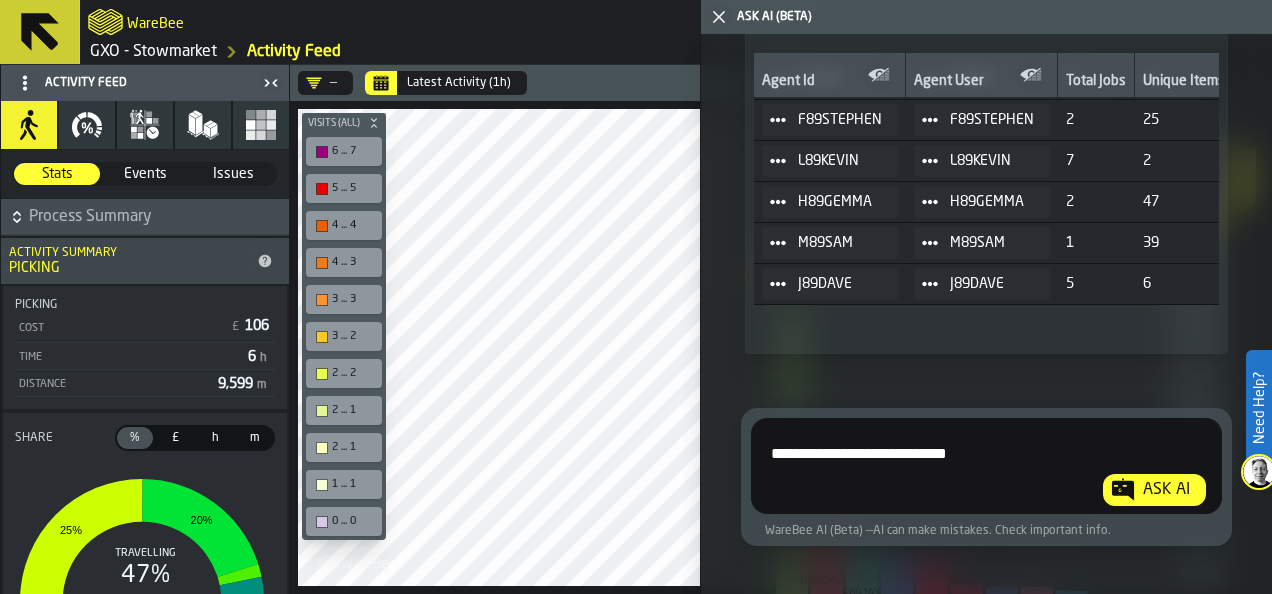 type on "**********" 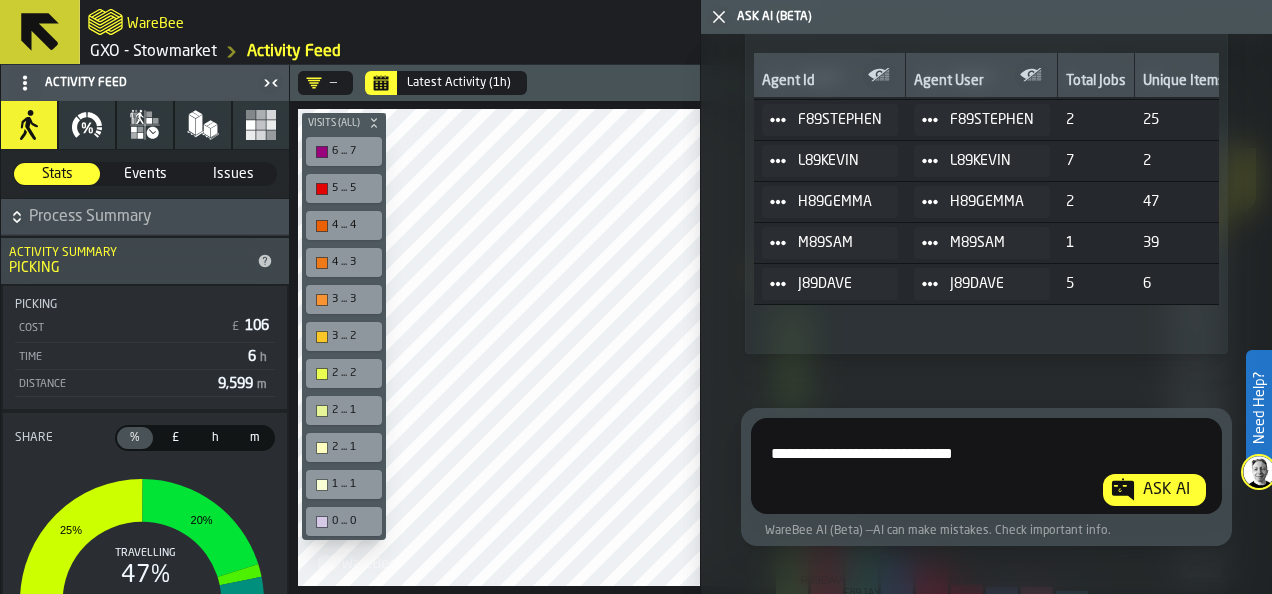type 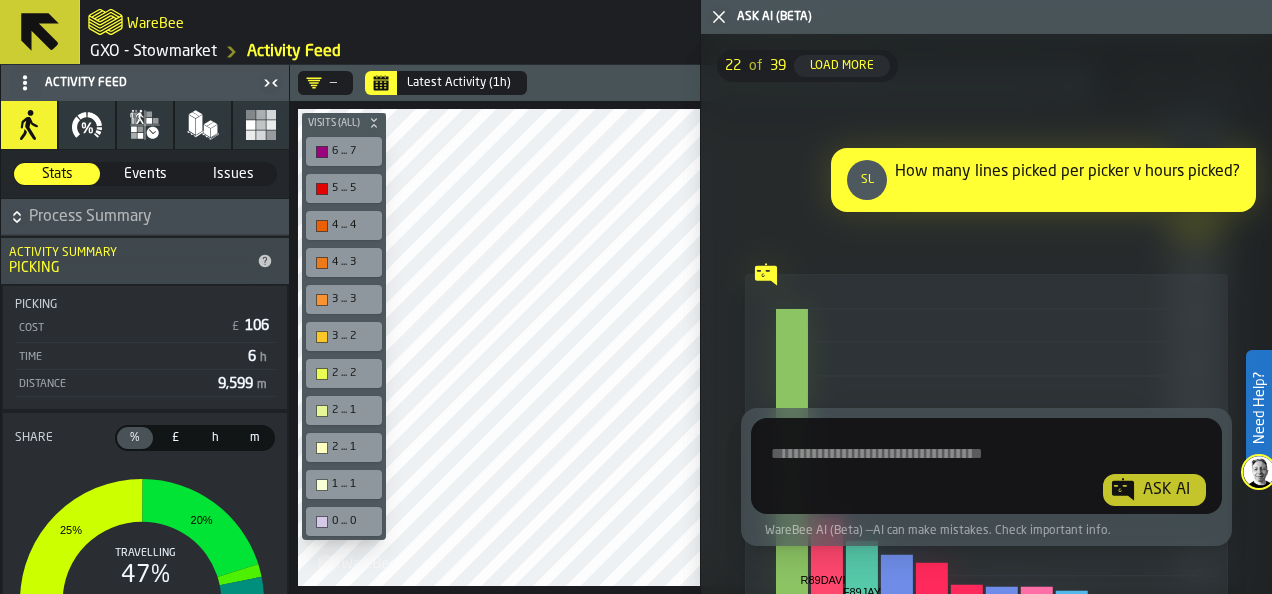 scroll, scrollTop: 0, scrollLeft: 0, axis: both 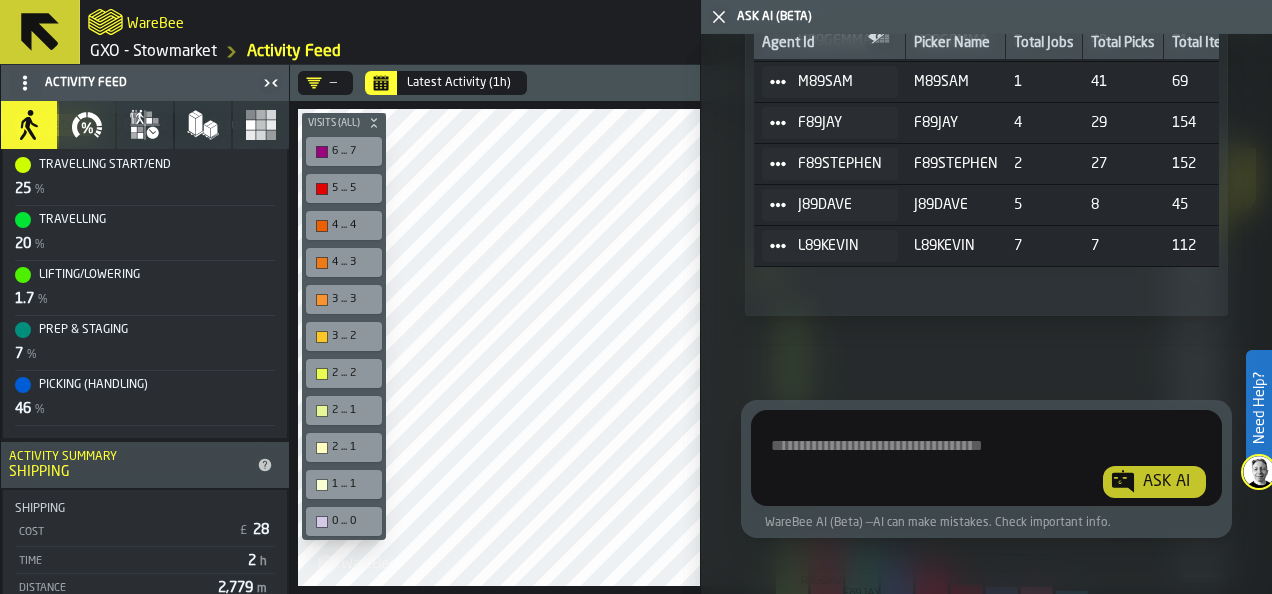 click on "Show Analysis" at bounding box center [825, 287] 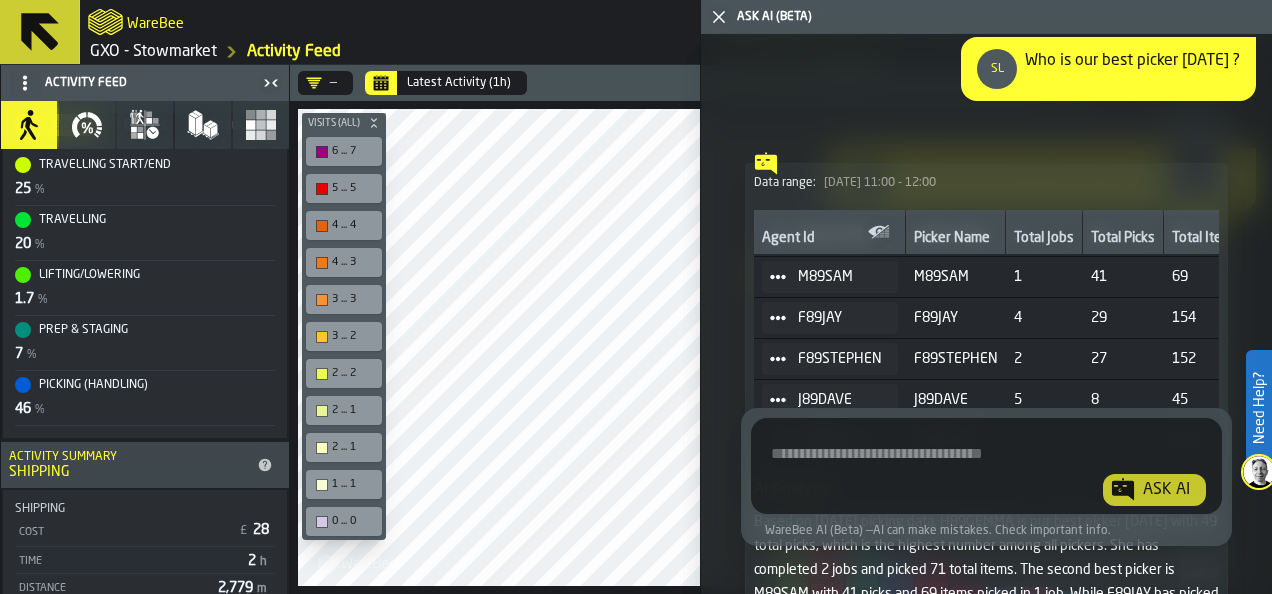 scroll, scrollTop: 26250, scrollLeft: 0, axis: vertical 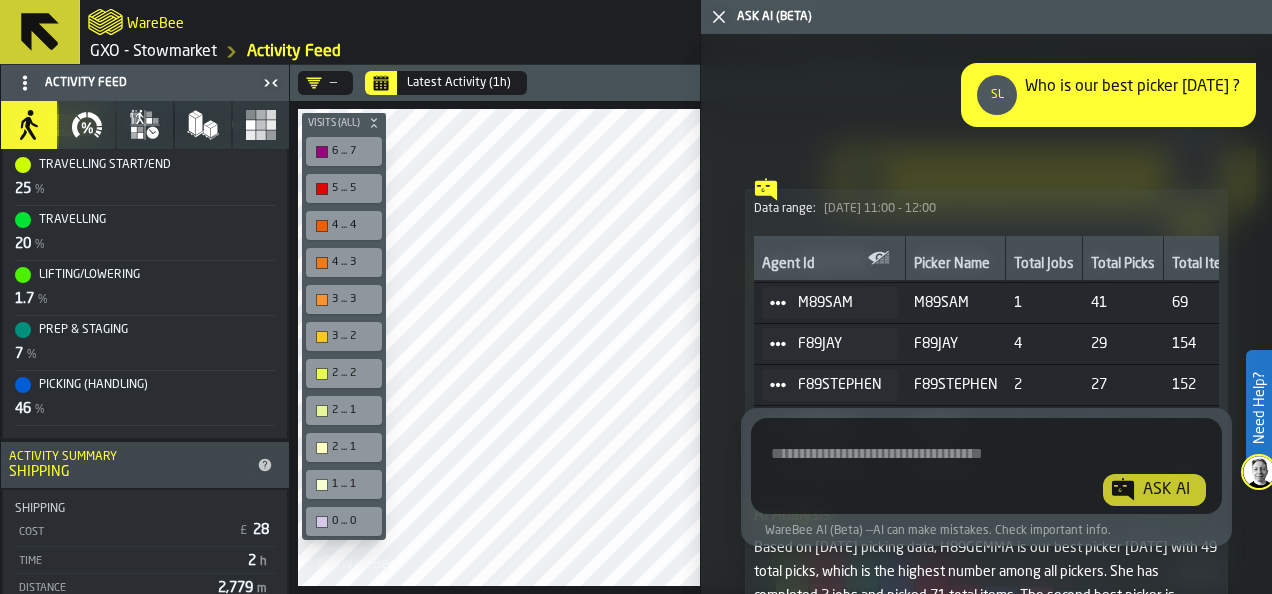 click on "Show Chart" at bounding box center (1122, 146) 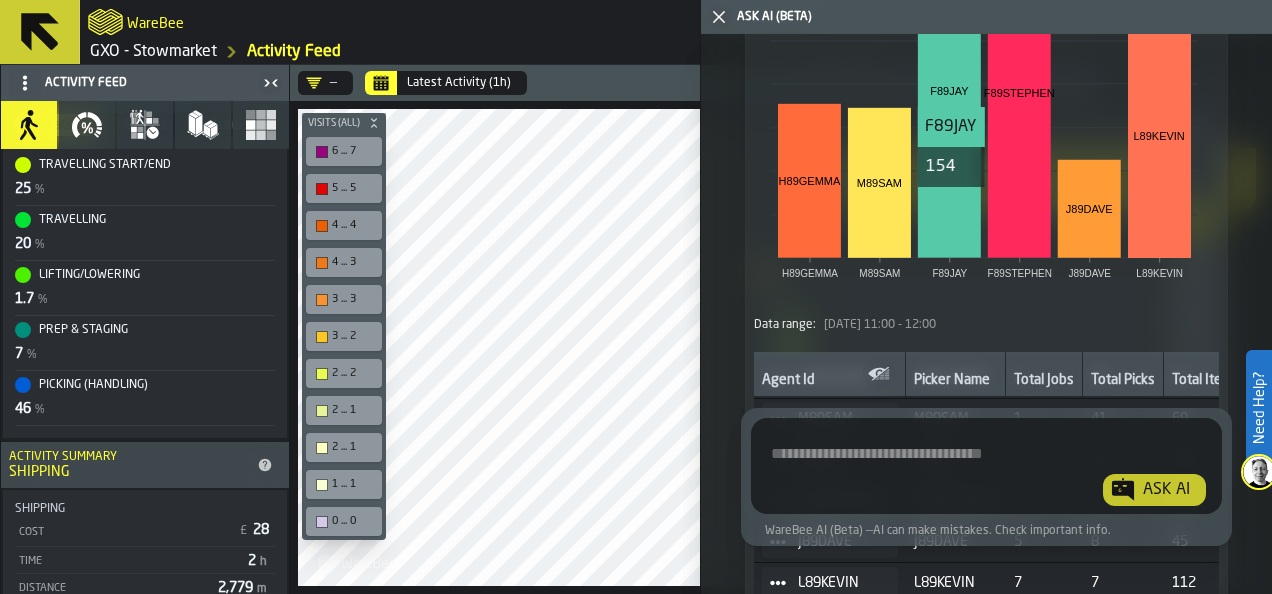 scroll, scrollTop: 26350, scrollLeft: 0, axis: vertical 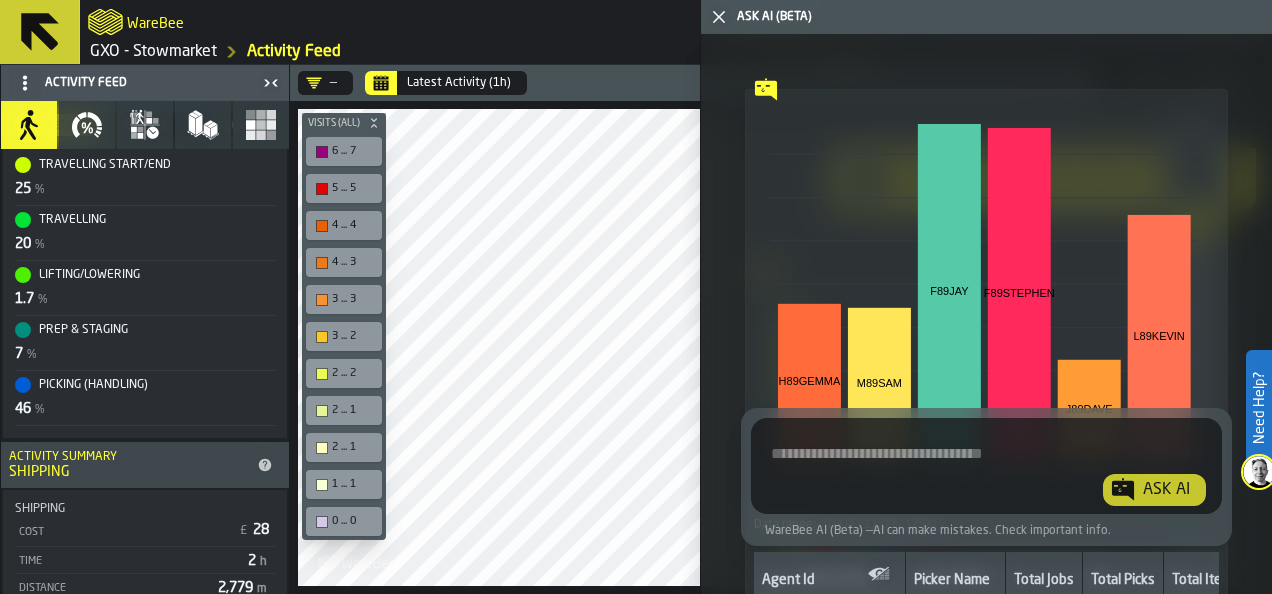 click on "Hide Chart" at bounding box center (1125, 46) 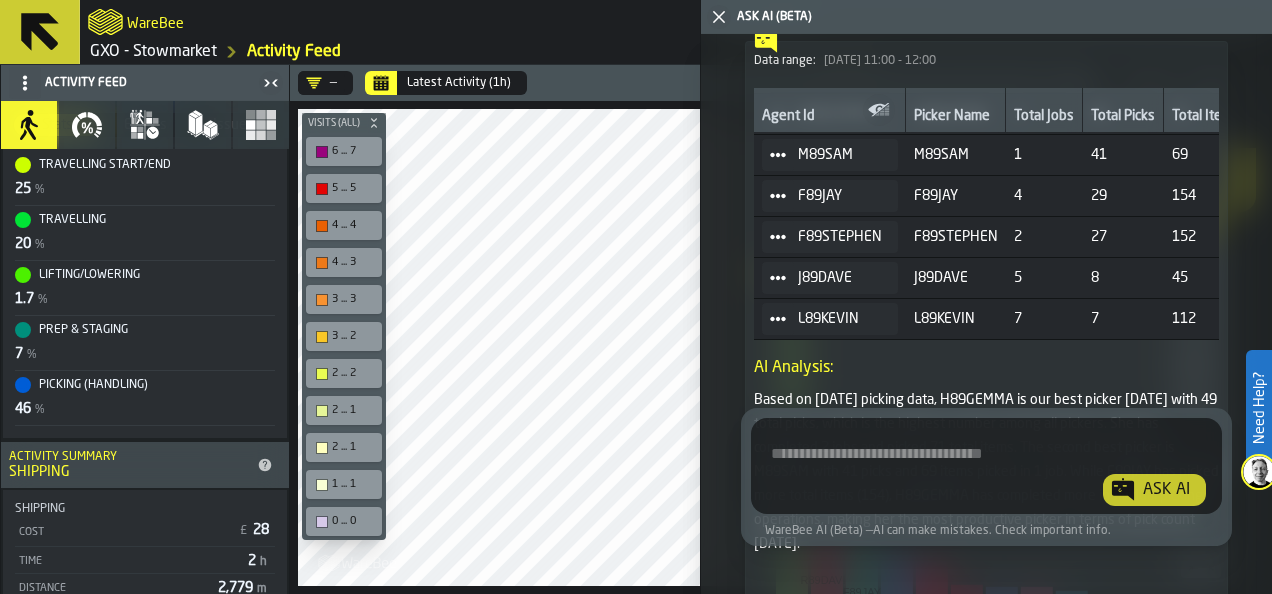 scroll, scrollTop: 26282, scrollLeft: 0, axis: vertical 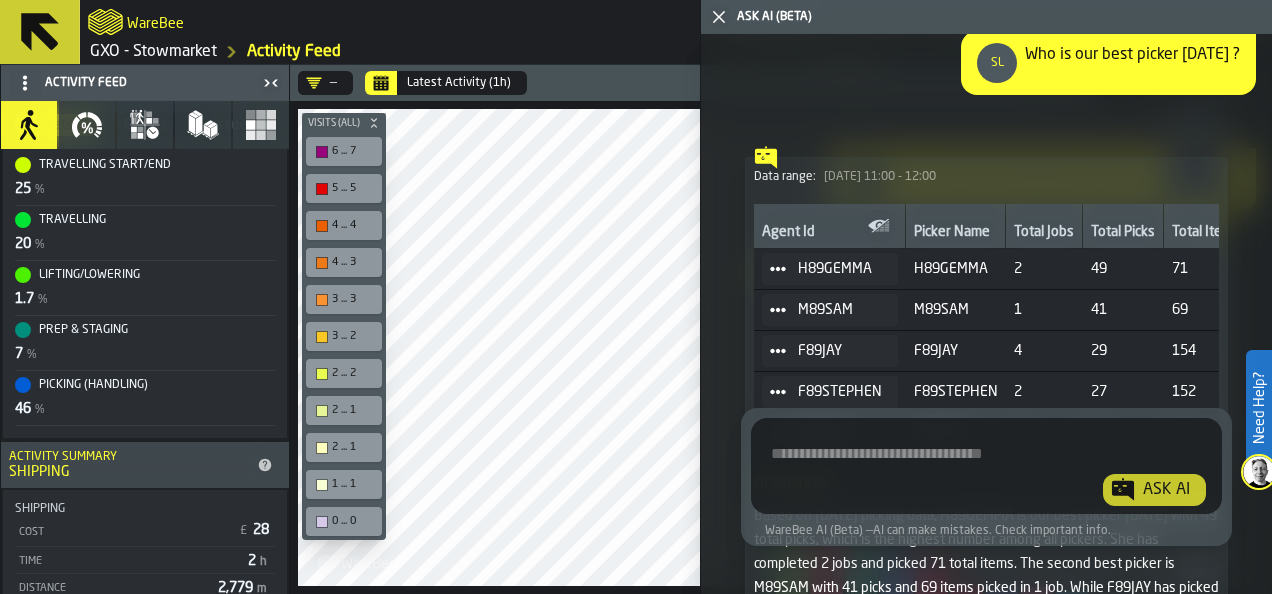 click 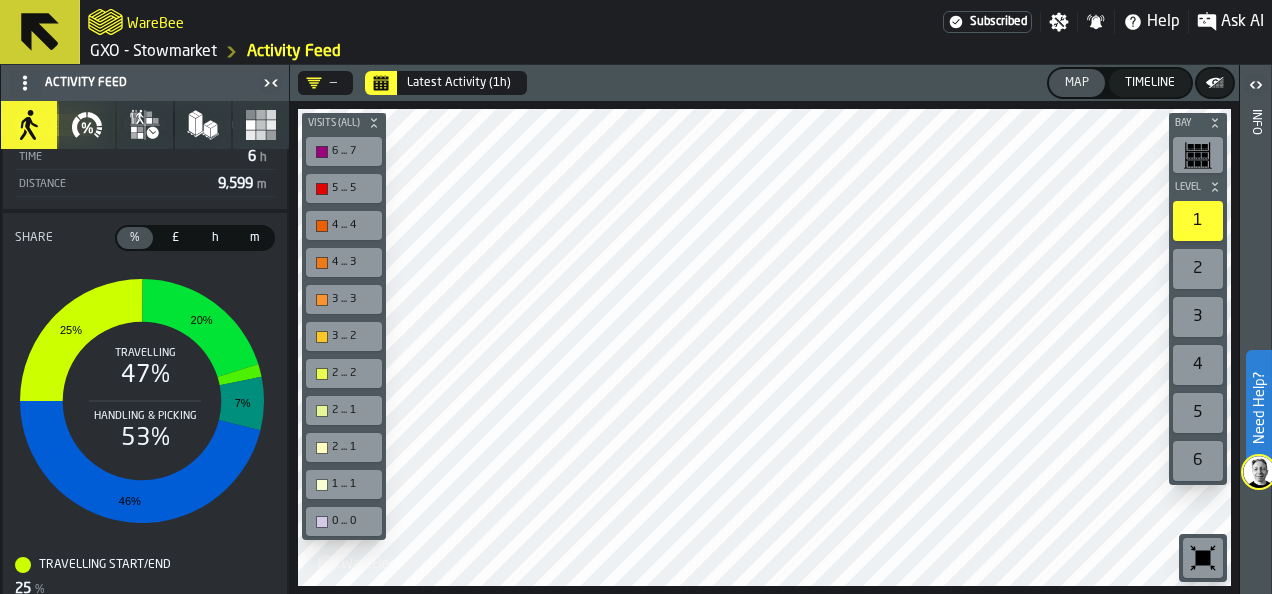 scroll, scrollTop: 0, scrollLeft: 0, axis: both 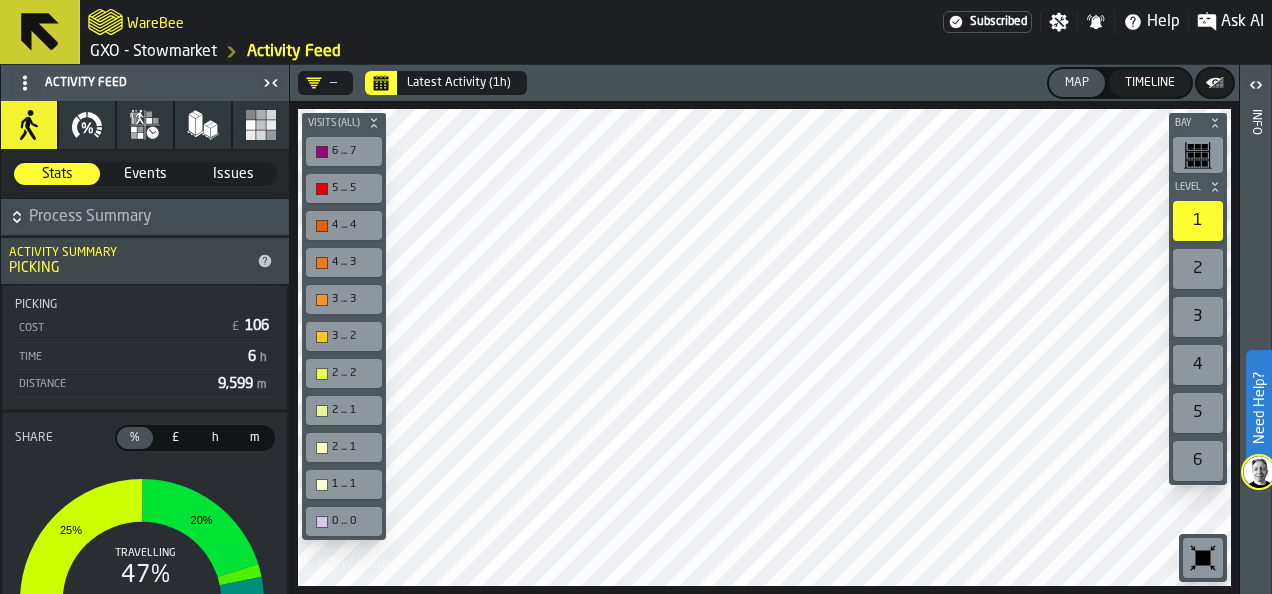 click on "Need Help? WareBee Subscribed Settings Notifications Help Ask AI GXO - Stowmarket Activity Feed Activity Feed Activity KPI process Stock Stats Stats Stats Events Events Issues Issues Process Summary Activity Summary PICKING PICKING Cost £ 106 Time 6 h Distance 9,599 m Share % Share £ Cost h Time m Distance Travelling 47% Handling & Picking 53% 25% 20% 7% 46% Travelling Start/End 25 % Travelling 20 % Lifting/Lowering 1.7 % Prep & Staging 7 % Picking (Handling) 46 % Activity Summary SHIPPING SHIPPING Cost £ 28 Time 2 h Distance 2,779 m Share % Share £ Cost h Time m Distance Travelling 50% Handling & Picking 50% 50% 31% 19% Travelling Start/End 50 % Prep & Staging 31 % Picking (Handling) 19 % Activity Summary PACKING PACKING Cost £ 7 Time 24 min Distance 625 m Share % Share £ Cost h Time m Distance Travelling 44% Handling & Picking 56% 44% 39% 17% Travelling Start/End 44 % Prep & Staging 39 % Picking (Handling) 17 % — Latest Activity (1h) Map Timeline Bay Level 1 2 3 4 5 6 M A K I N G  W A R E" at bounding box center (636, 297) 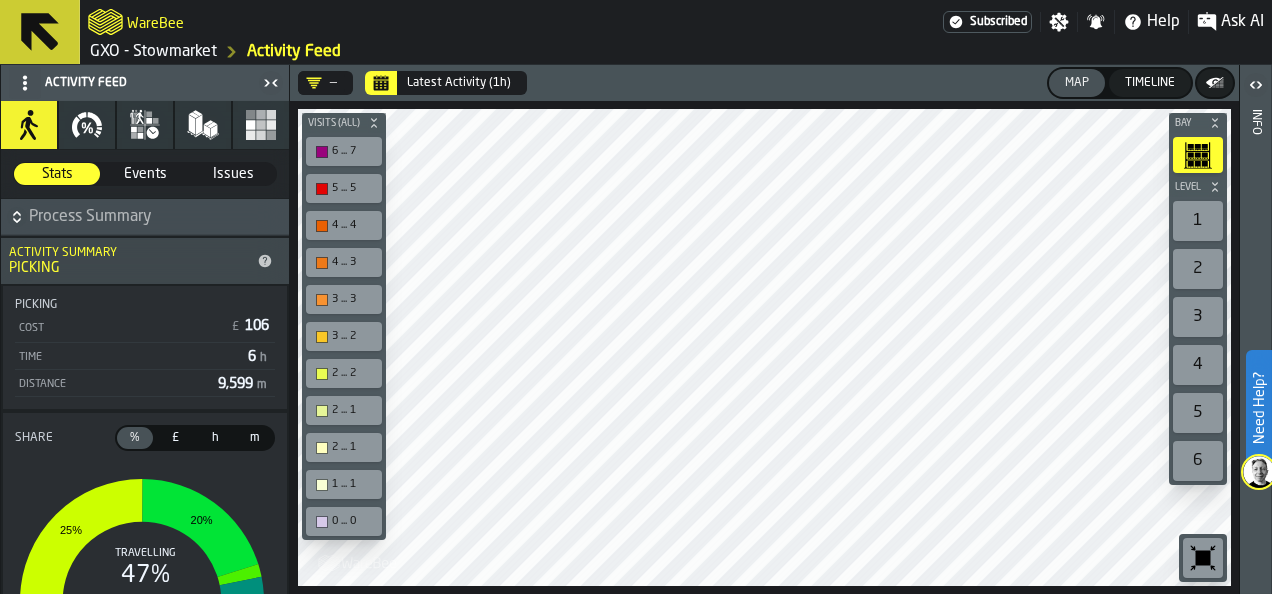click 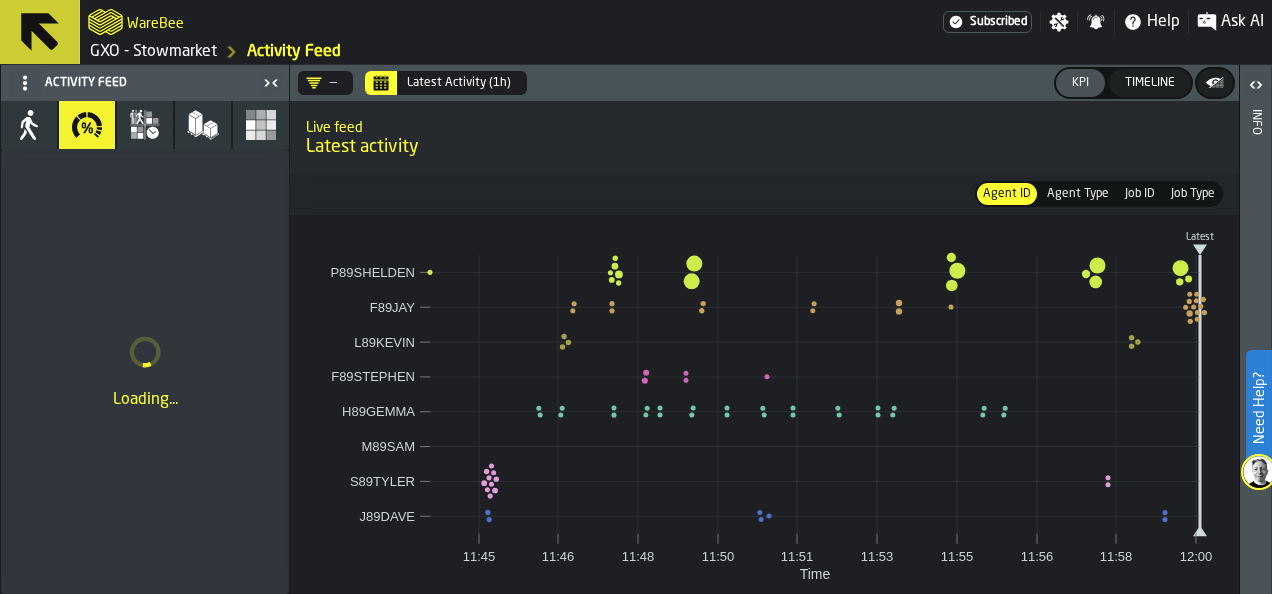 click 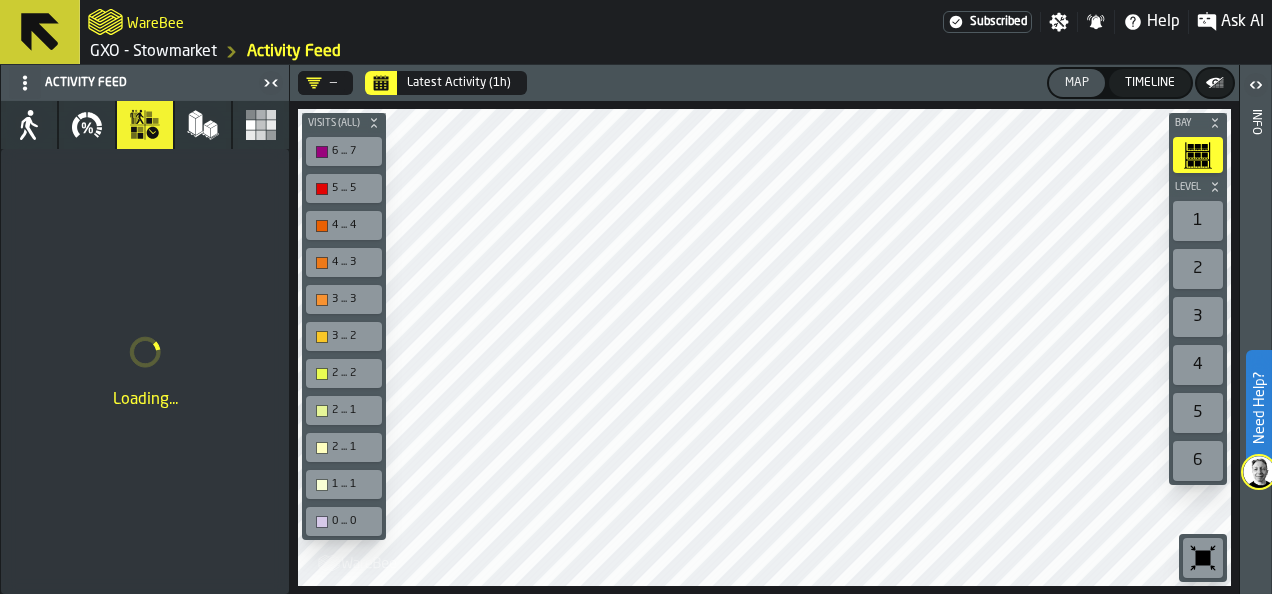 click 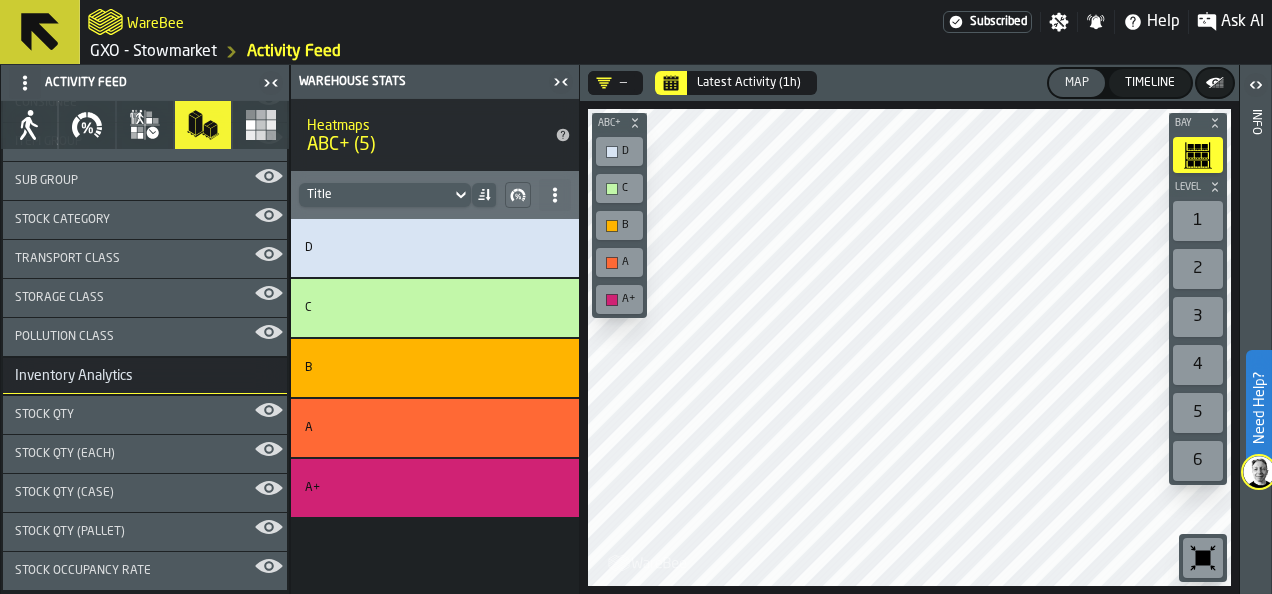 scroll, scrollTop: 0, scrollLeft: 0, axis: both 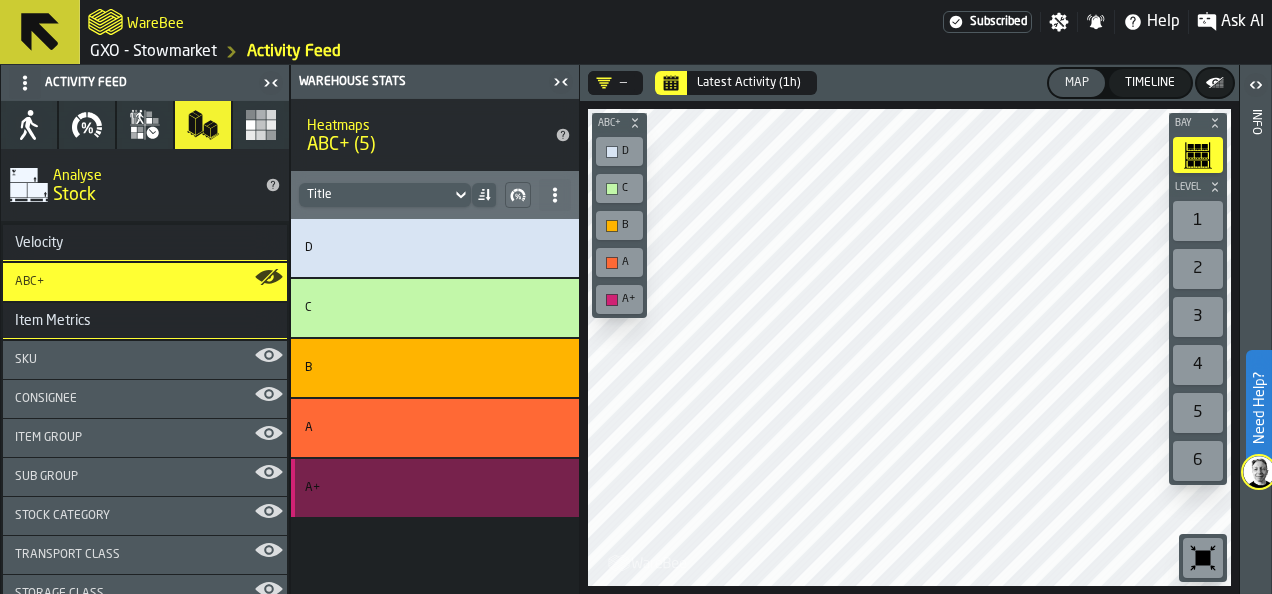 click on "A+" at bounding box center [413, 488] 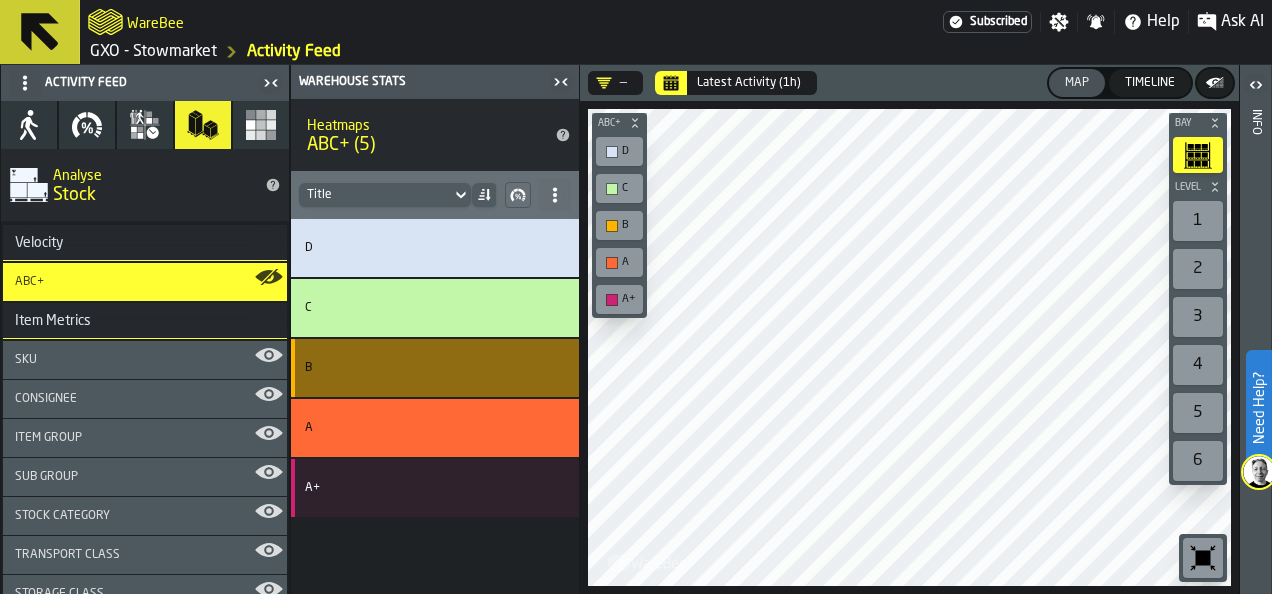 click on "Activity Feed Activity KPI process Stock Stats Analyse Stock Velocity ABC+ Item Metrics SKU Consignee Item Group Sub Group Stock Category Transport Class Storage Class Pollution Class Inventory Analytics Stock Qty Stock Qty (EACH) Stock Qty (CASE) Stock Qty (PALLET) Stock Occupancy Rate Warehouse Stats Heatmaps ABC+ (5) Title D C B A A+ — Latest Activity (1h) Map Timeline Bay Level 1 2 3 4 5 6 M A K I N G  W A R E H O U S E S  M O R E  EF F I C I E N T ABC+ D C B A A+ Info Ask AI (Beta)" at bounding box center [636, 329] 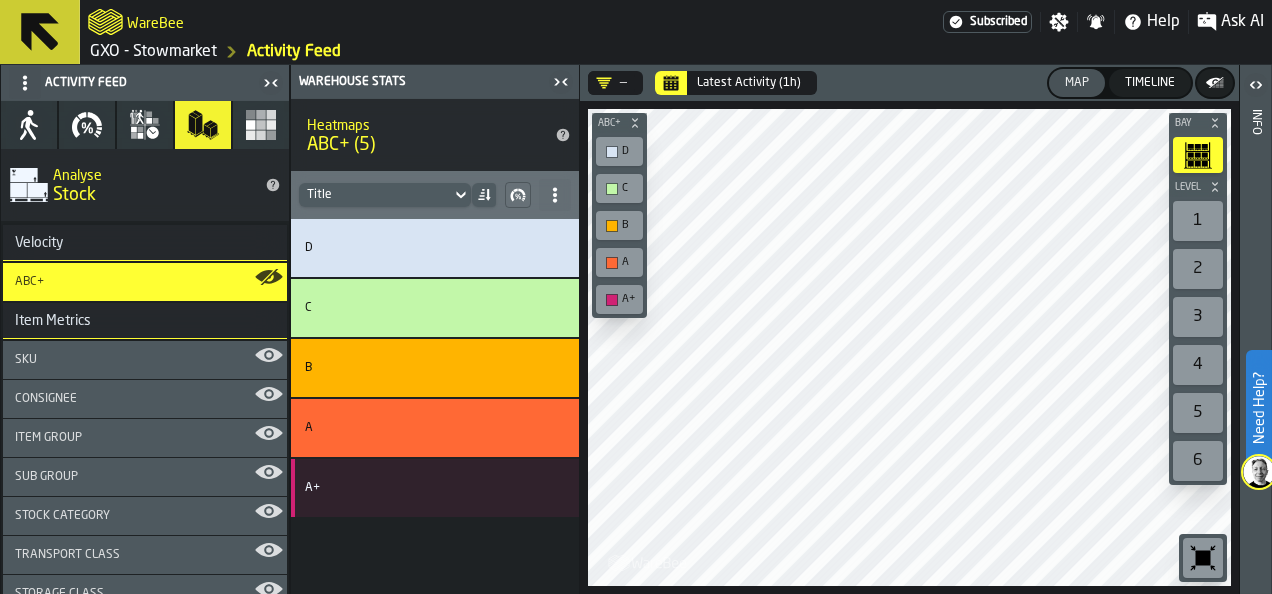 click 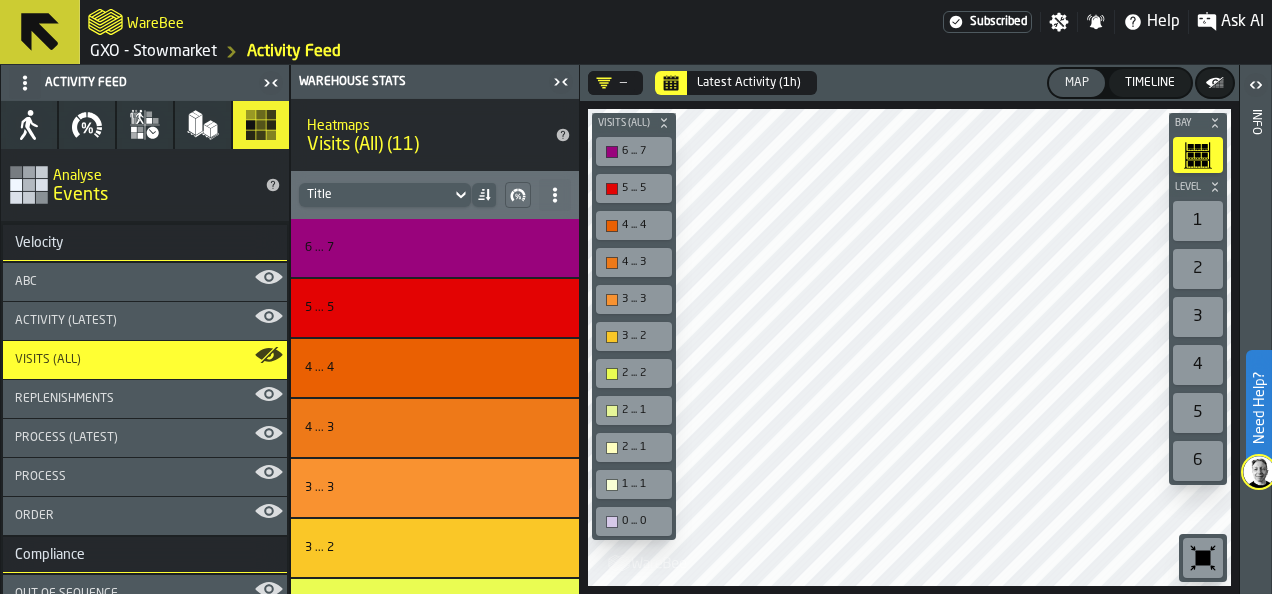click on "ABC" at bounding box center [145, 282] 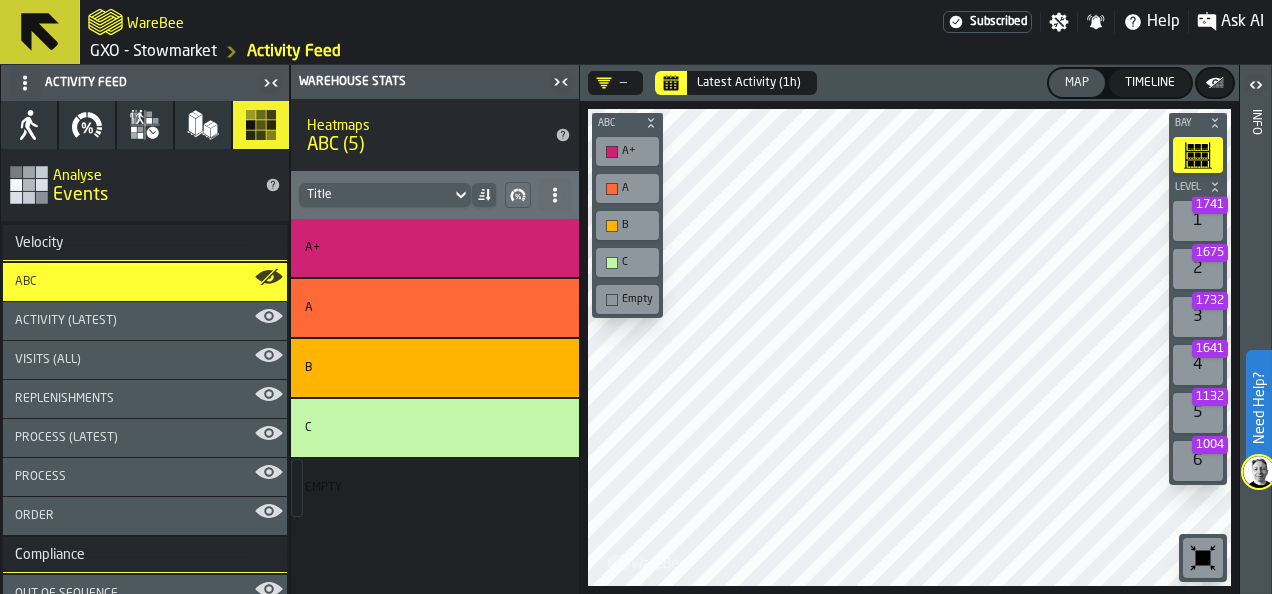 click 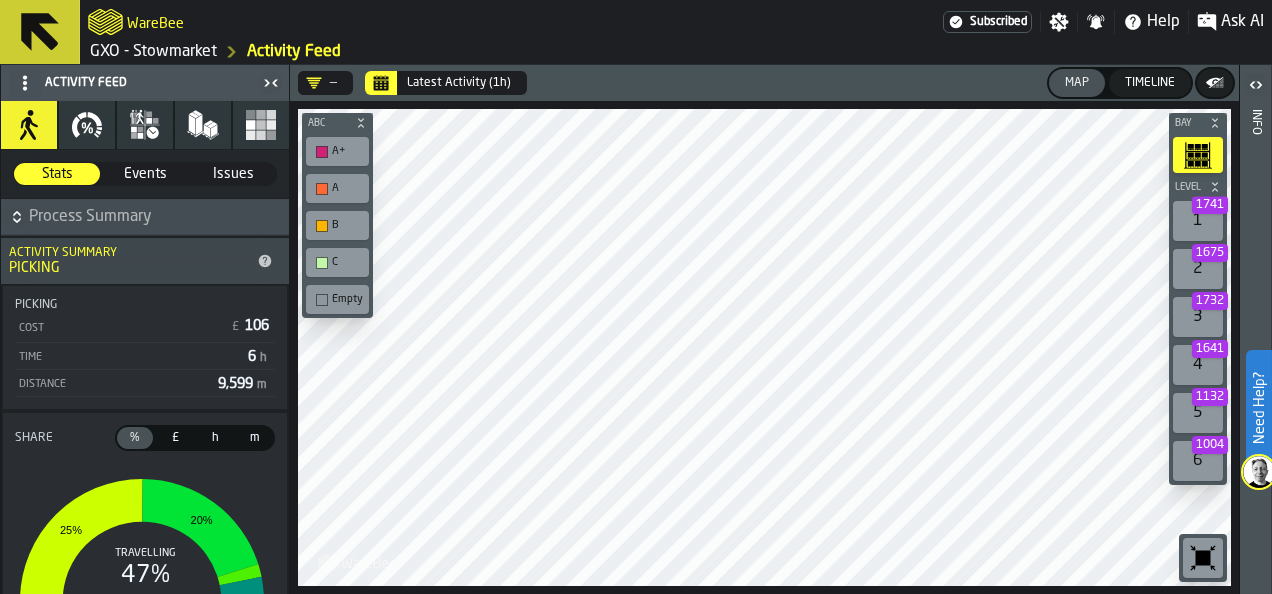 click 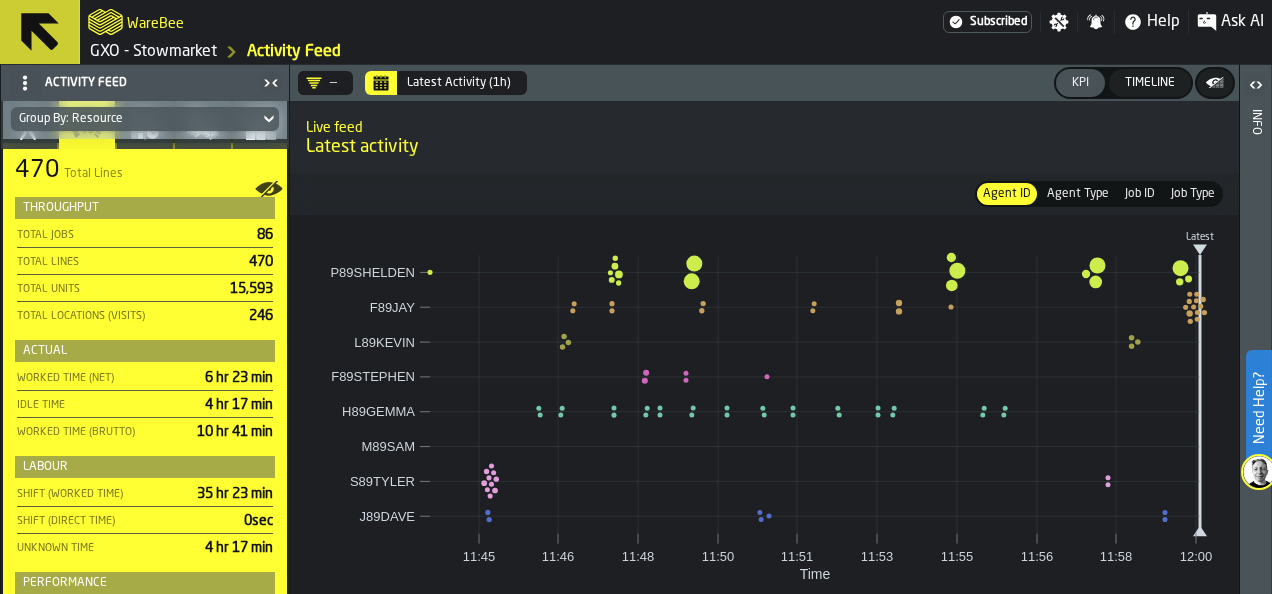scroll, scrollTop: 0, scrollLeft: 0, axis: both 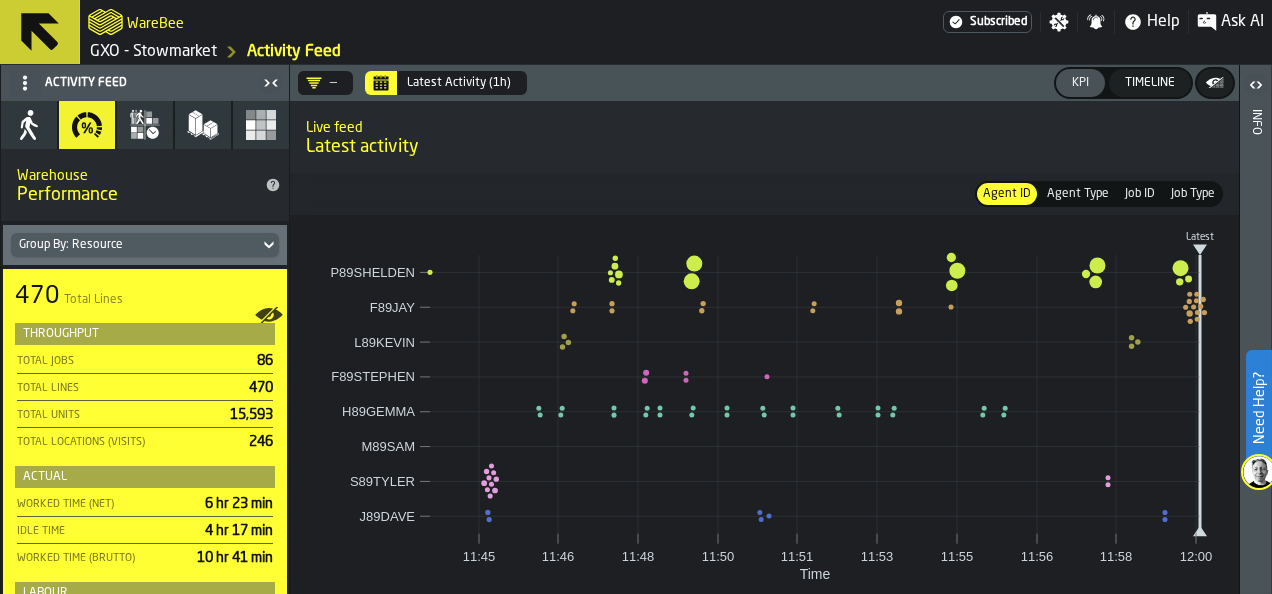 click 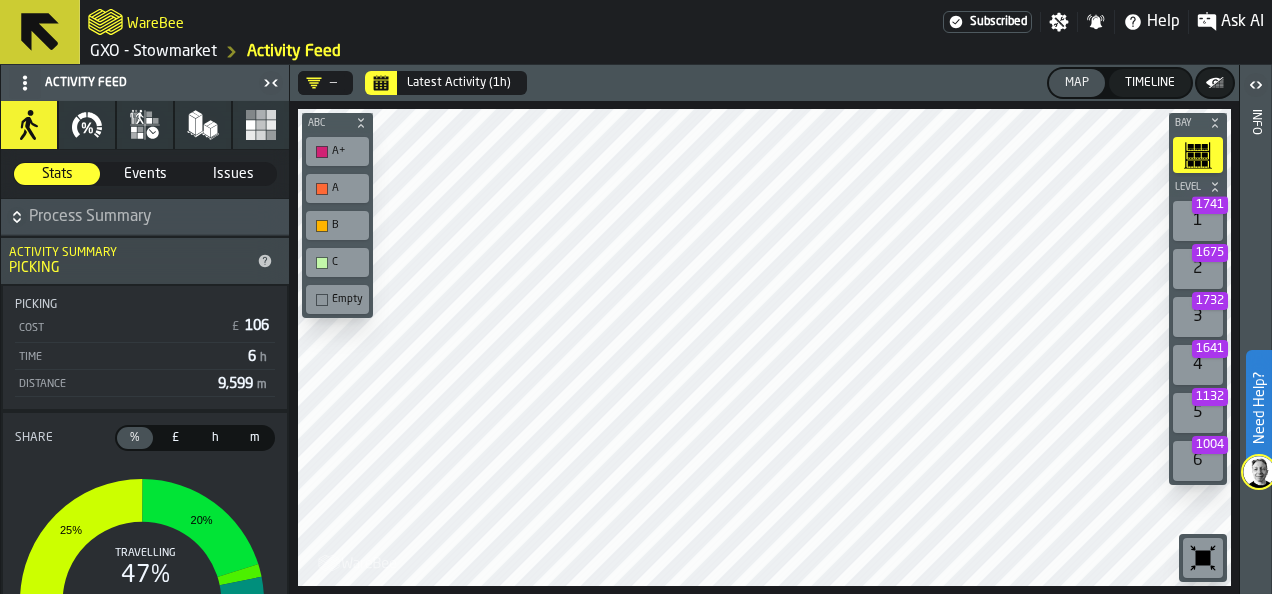click on "Events" at bounding box center [145, 174] 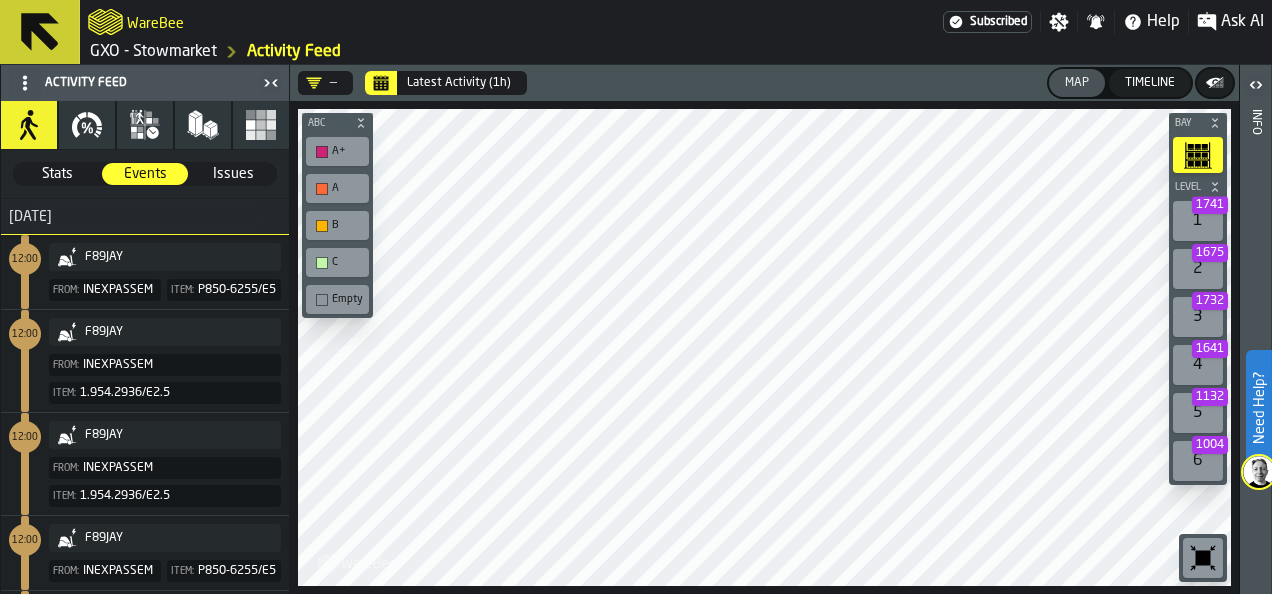 click on "Issues" at bounding box center [233, 174] 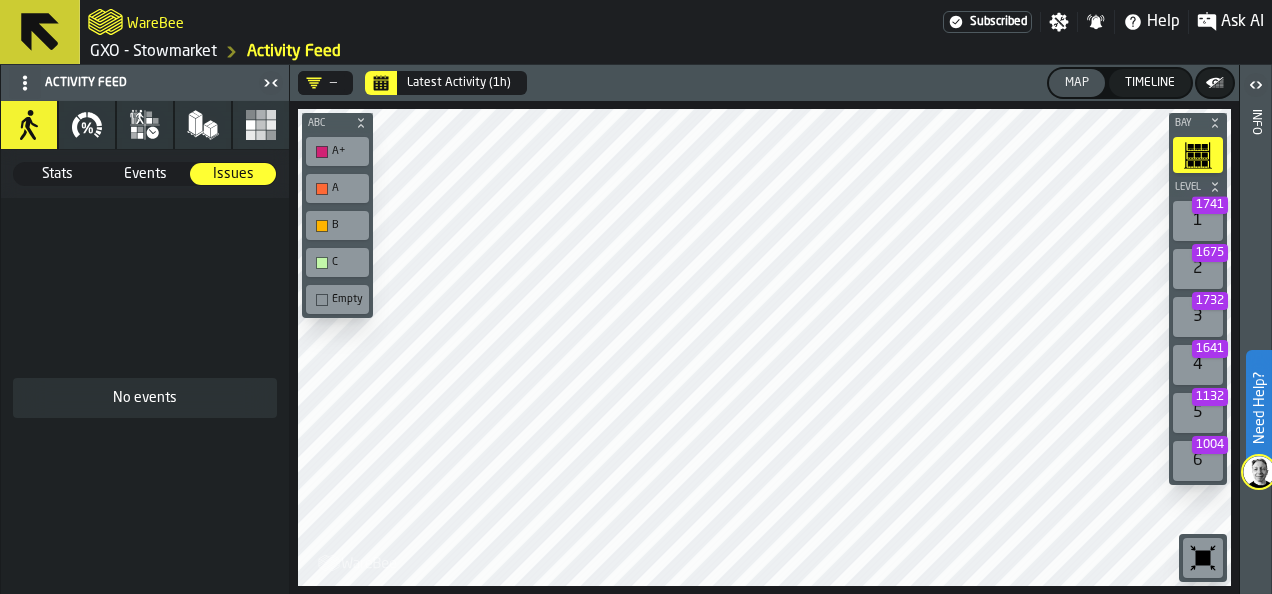 click on "Events" at bounding box center (145, 174) 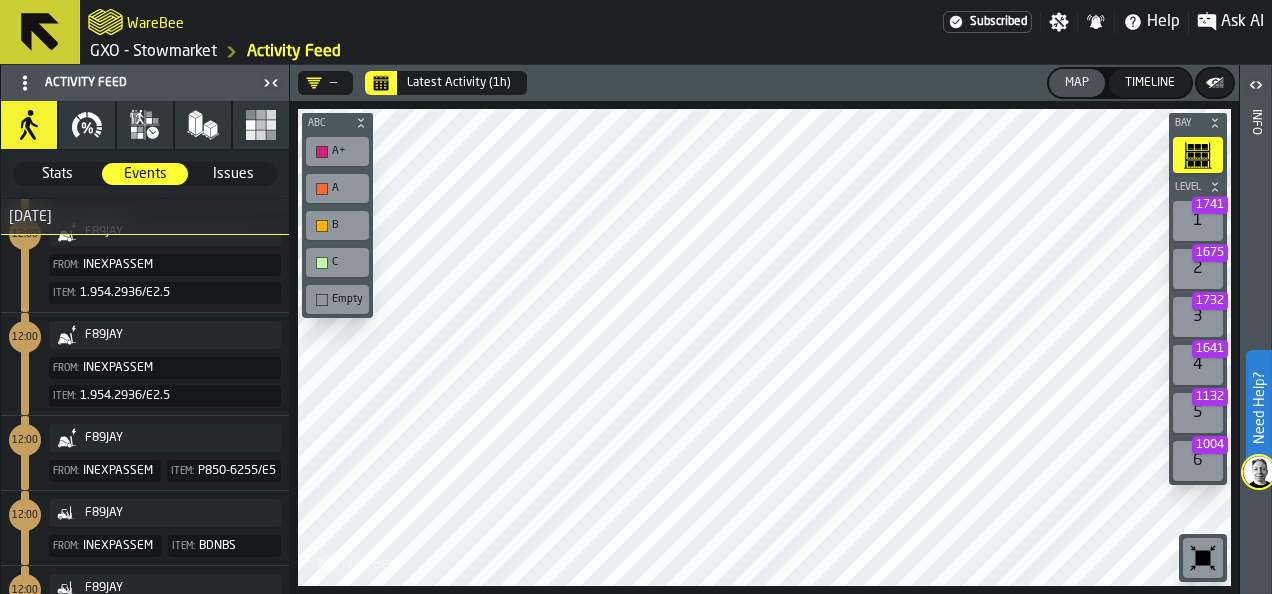scroll, scrollTop: 0, scrollLeft: 0, axis: both 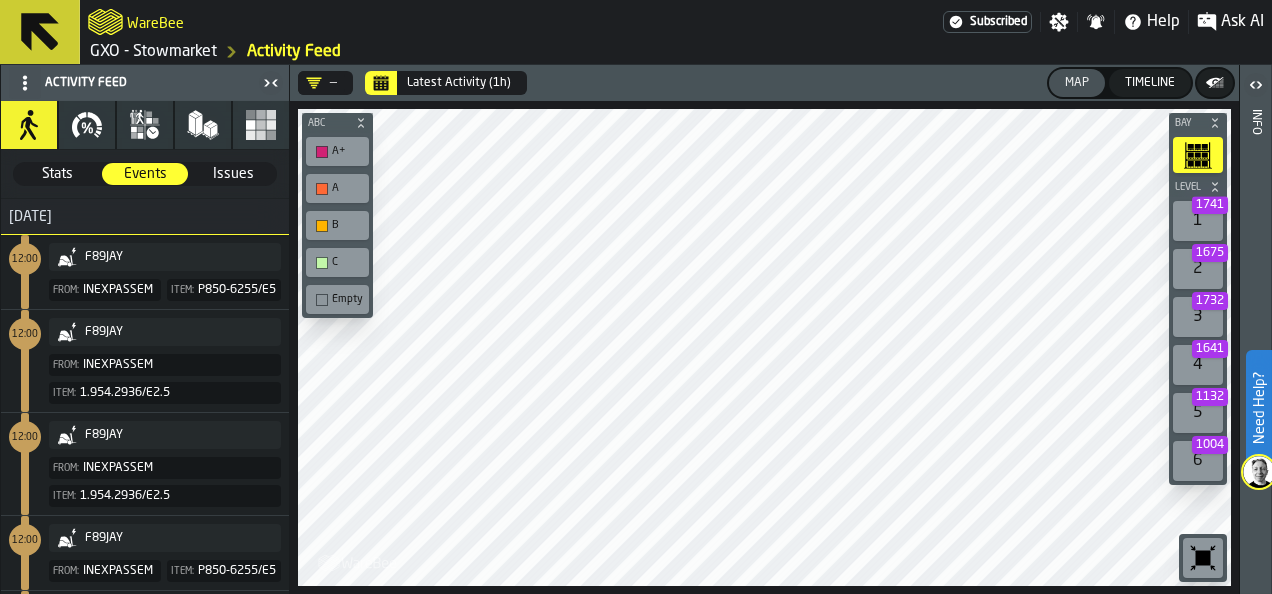 click on "F89JAY From: INEXPASSEM Item: P850-6255/E5" at bounding box center (141, 272) 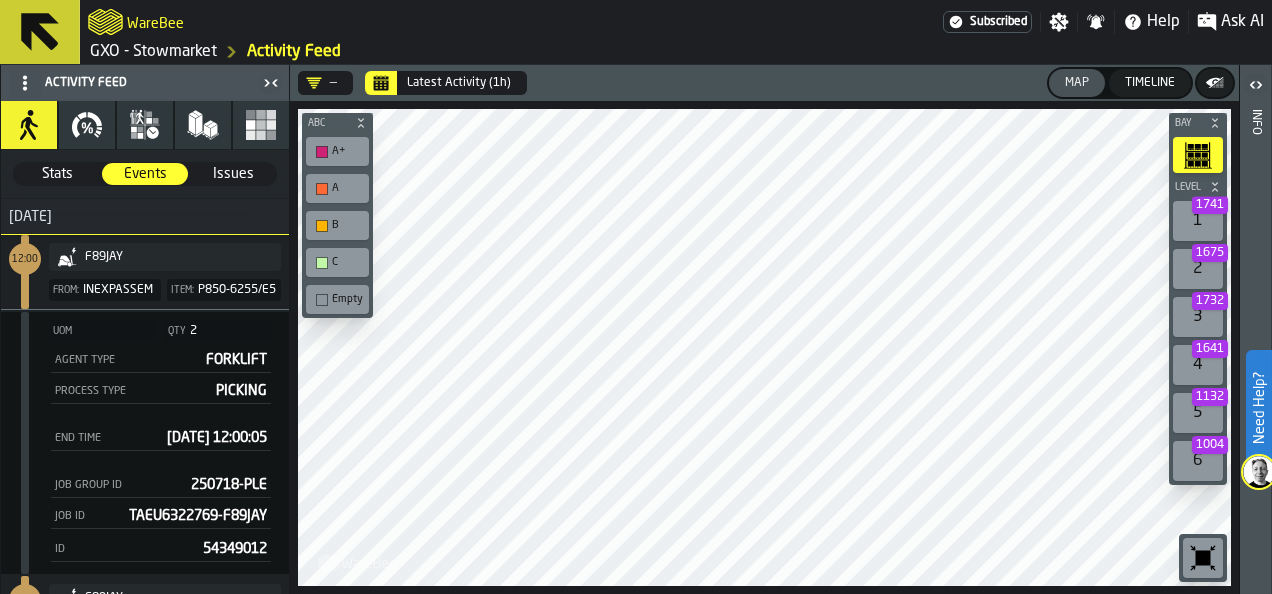 click at bounding box center (71, 257) 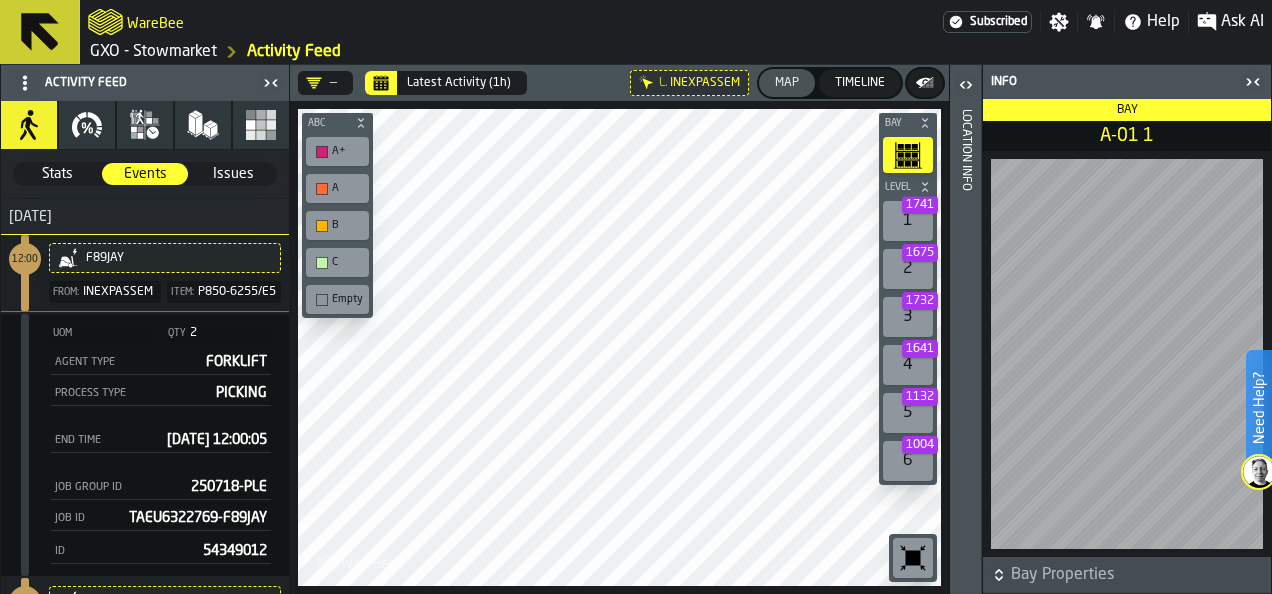 click on "Activity Feed Activity KPI process Stock Stats Stats Stats Events Events Issues Issues 17 July 12:00 F89JAY From: INEXPASSEM Item: P850-6255/E5 UOM Qty 2 Agent Type FORKLIFT Process Type PICKING End Time 17/07/2025, 12:00:05 Job Group ID 250718-PLE Job ID TAEU6322769-F89JAY ID 54349012 12:00 F89JAY From: INEXPASSEM Item: 1.954.2936/E2.5 12:00 F89JAY From: INEXPASSEM Item: 1.954.2936/E2.5 12:00 F89JAY From: INEXPASSEM Item: P850-6255/E5 12:00 F89JAY From: INEXPASSEM Item: BDNBS 12:00 F89JAY From: INEXPASSEM Item: BDPBMP18 12:00 F89JAY From: INEXPASSEM Item: BDNBS 12:00 F89JAY From: INEXPASSEM Item: BDPBMP18 11:59 F89JAY From: KITTING Item: D8719/E5 11:59 F89JAY From: KITTING Item: BHTTA 11:59 F89JAY From: KITTING Item: BHTTA 11:59 F89JAY From: KITTING Item: F8255/E5 11:59 F89JAY From: KITTING Item: P433-XR10/E0.33 11:59 P89SHELDEN From: INEXPASSEM Item: P852-1690/E2.5 11:59 P89SHELDEN From: INEXPASSEM Item: P852-1690/E2.5 11:59 P89SHELDEN From: INEXPASSEM Item: P273-1050/E1 11:59 J89DAVE From: CONTAINER Item:" at bounding box center [636, 329] 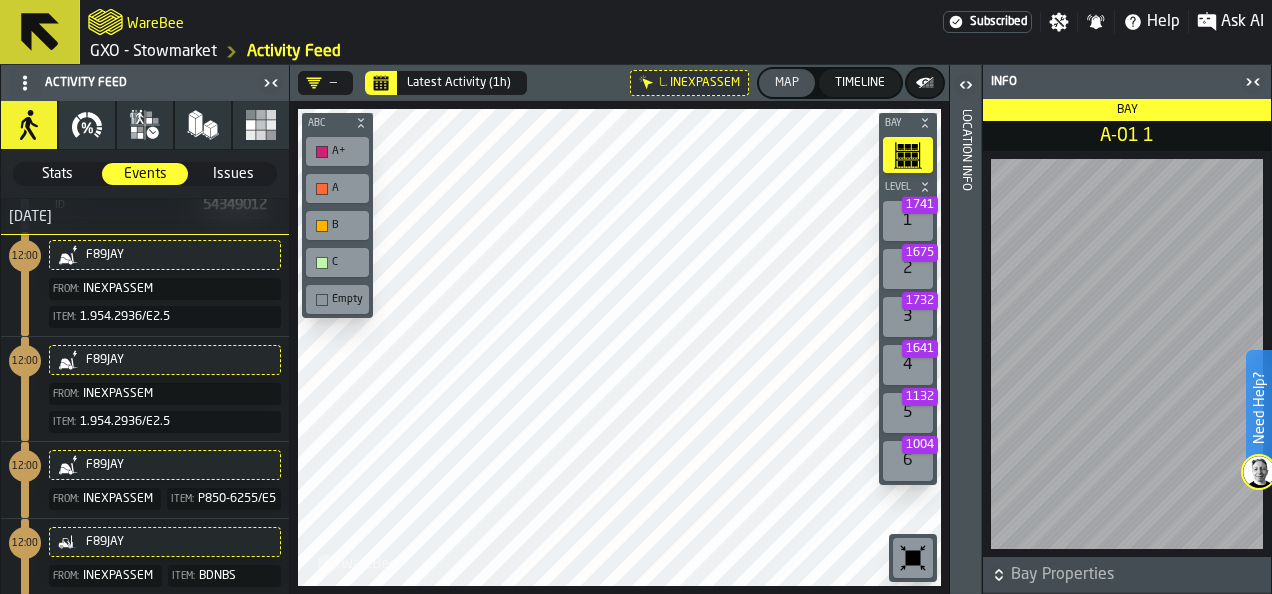 scroll, scrollTop: 300, scrollLeft: 0, axis: vertical 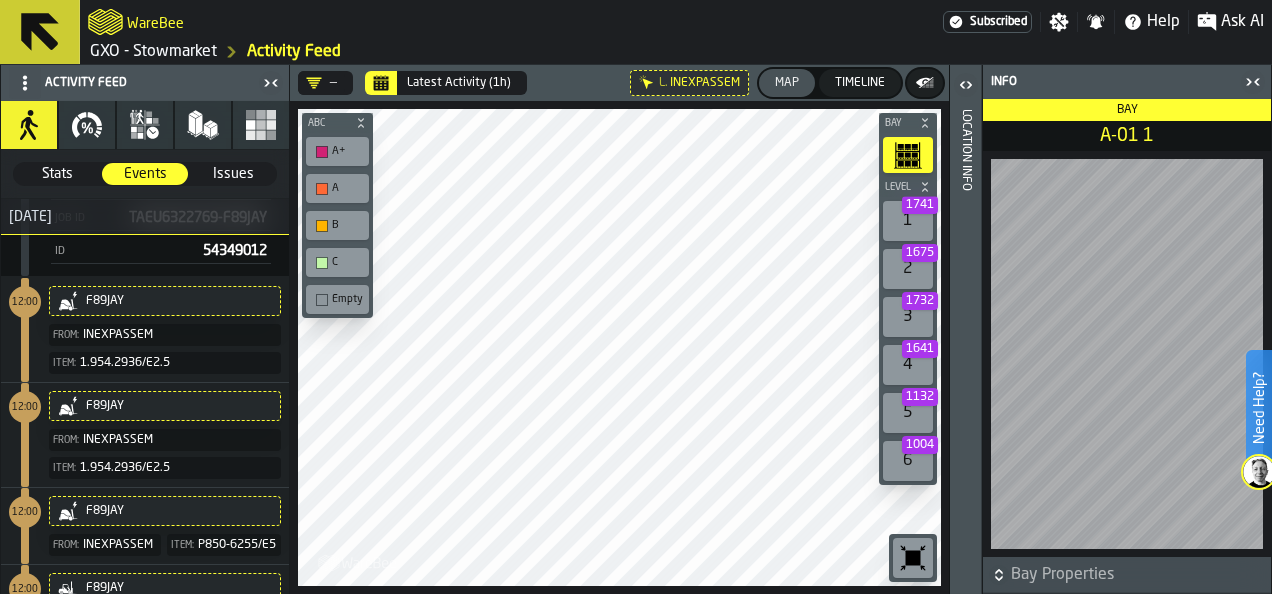 click on "12:00" at bounding box center [25, 302] 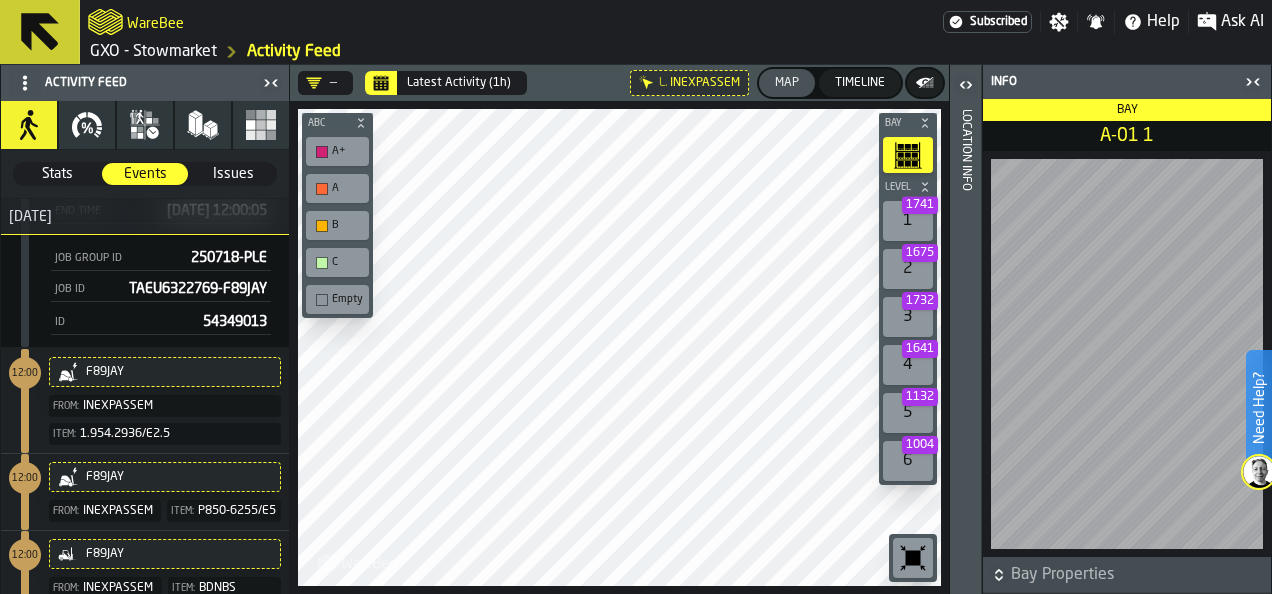 scroll, scrollTop: 700, scrollLeft: 0, axis: vertical 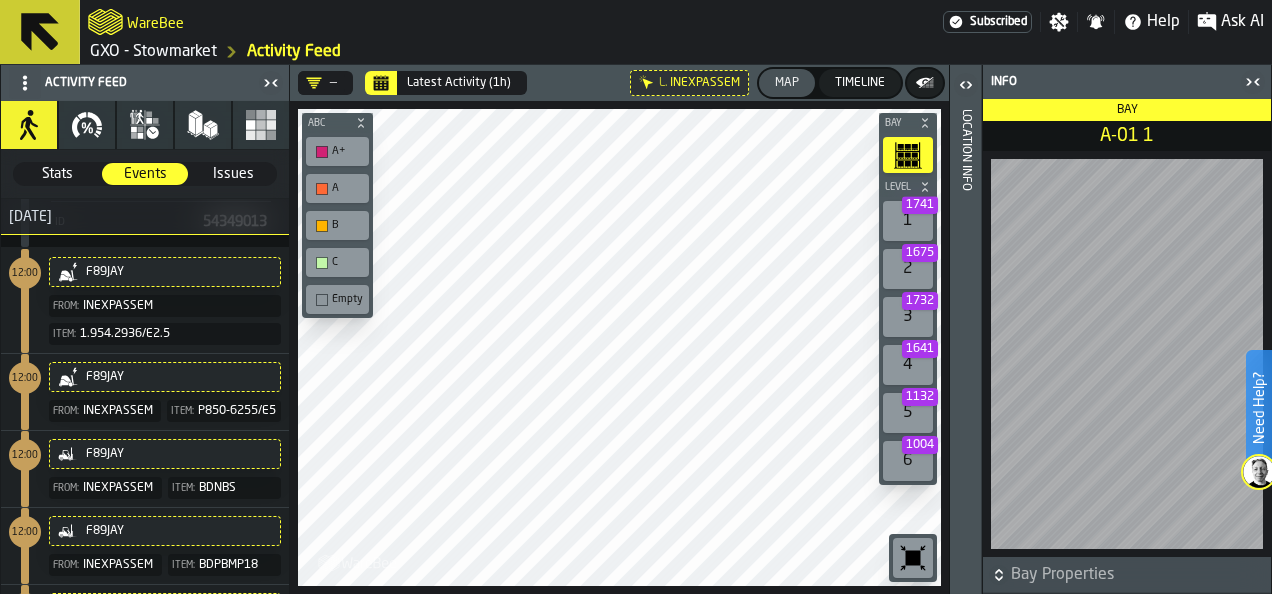 click on "12:00" at bounding box center [25, 273] 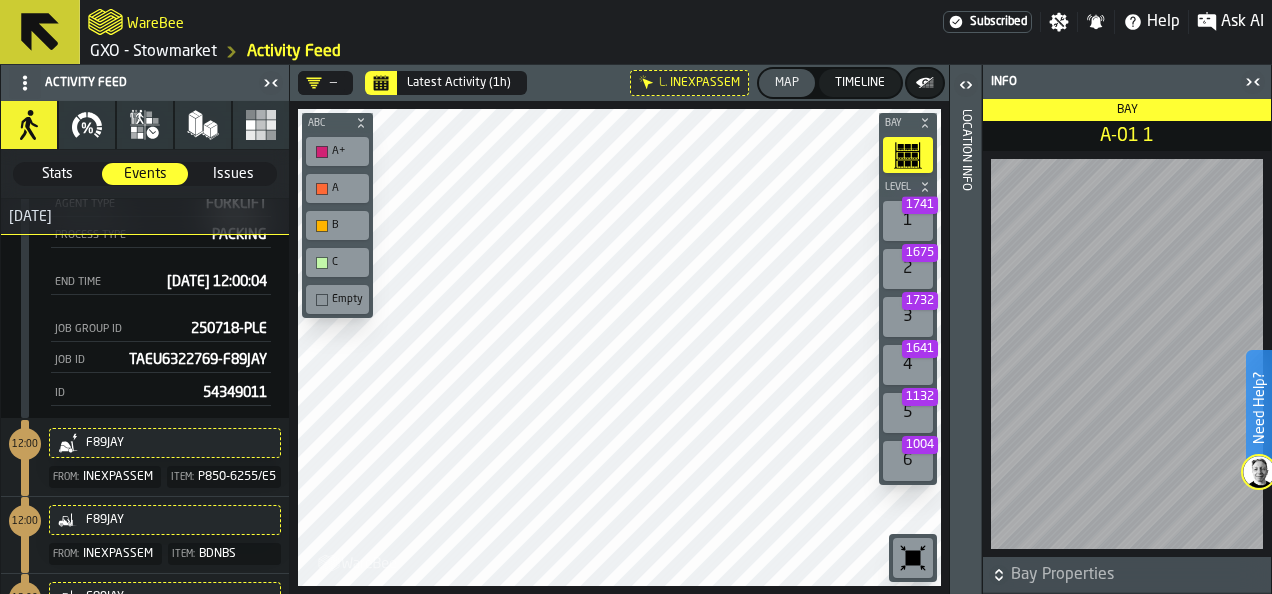 scroll, scrollTop: 1000, scrollLeft: 0, axis: vertical 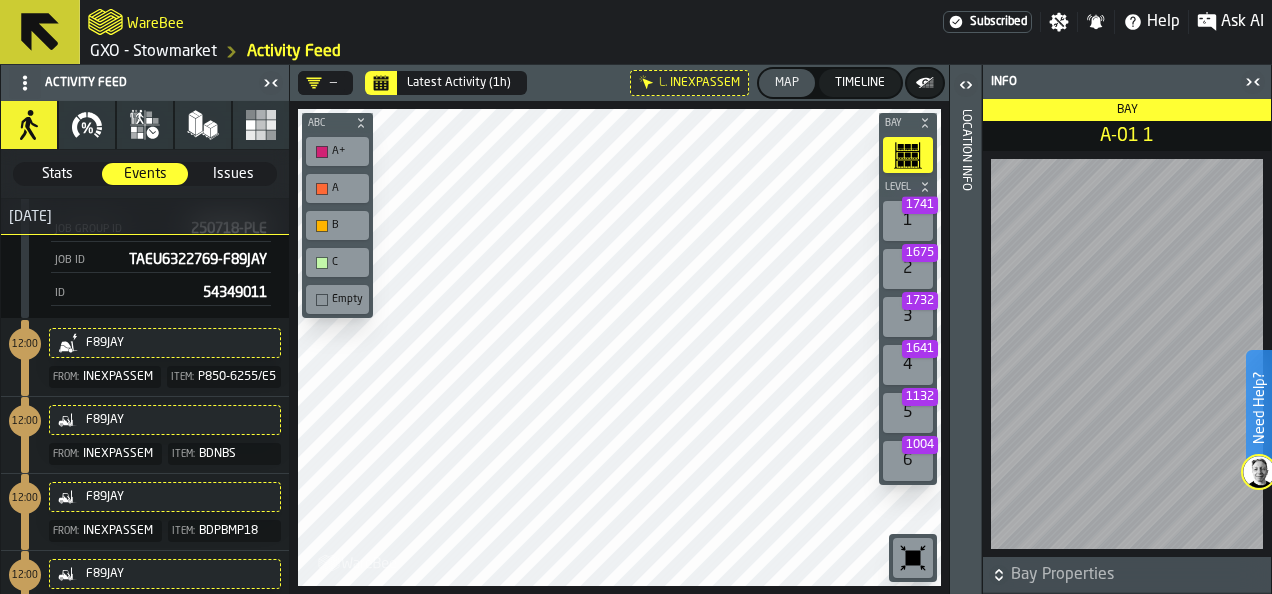 click on "Issues" at bounding box center [233, 174] 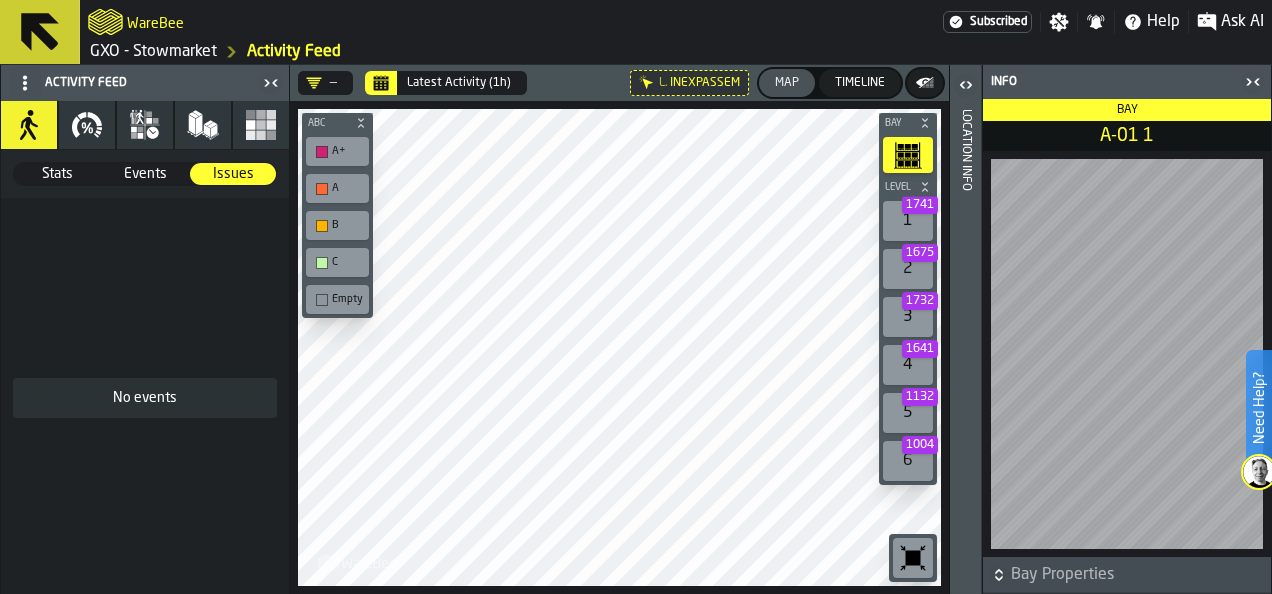 click on "Stats" at bounding box center [57, 174] 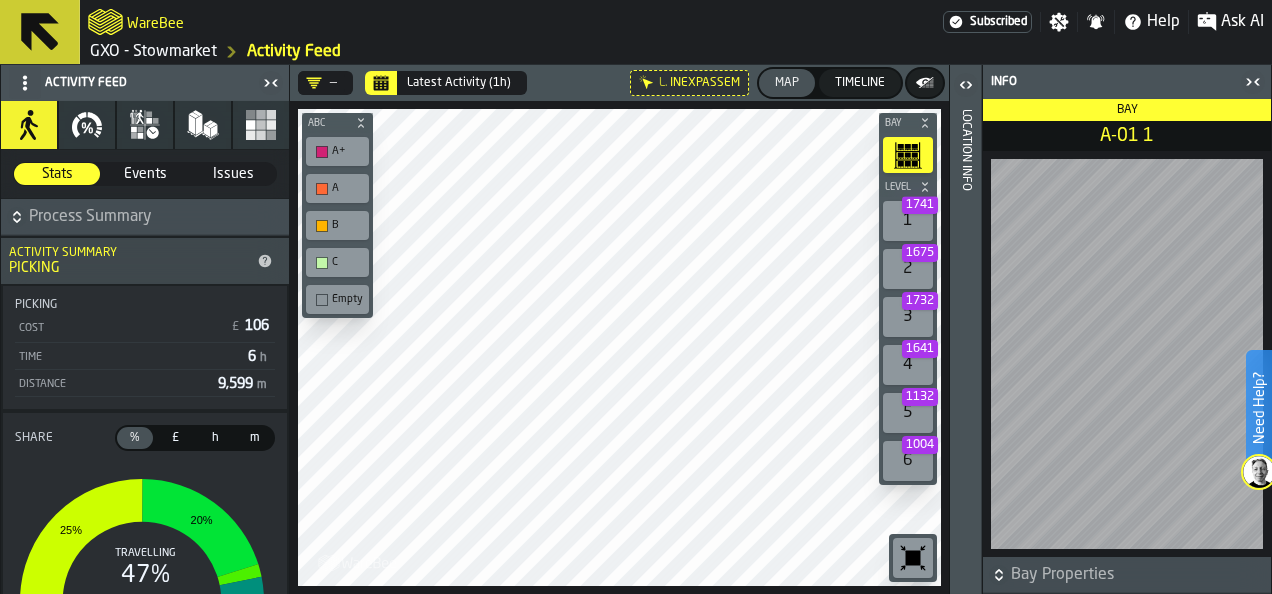 scroll, scrollTop: 100, scrollLeft: 0, axis: vertical 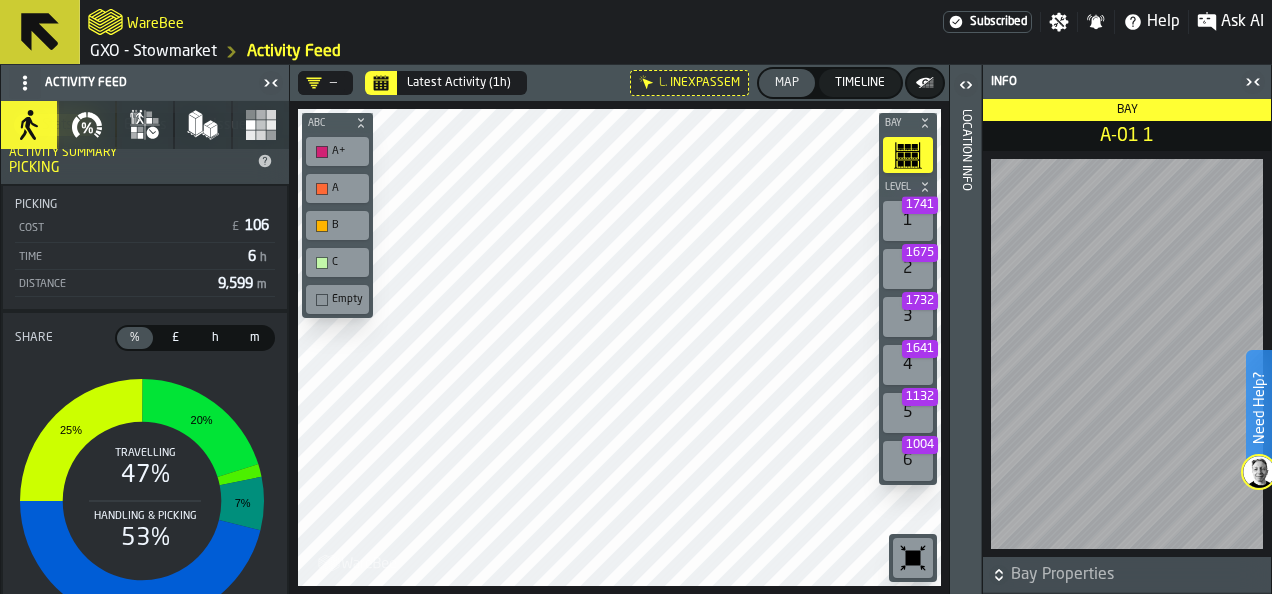 click on "£" at bounding box center [175, 338] 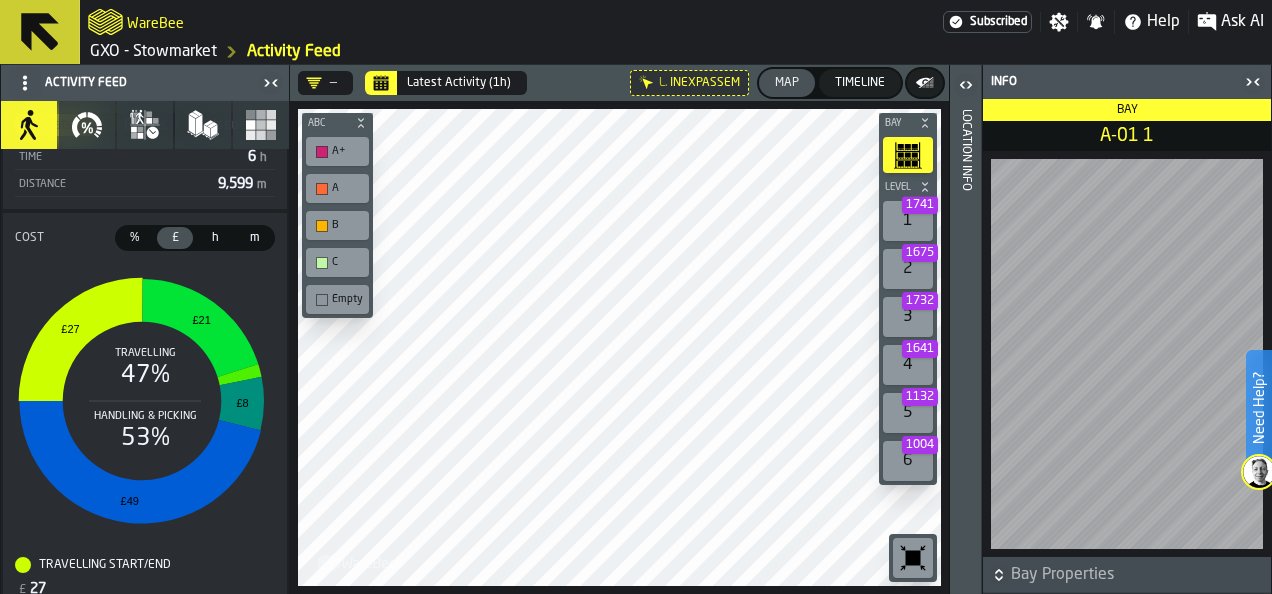 scroll, scrollTop: 0, scrollLeft: 0, axis: both 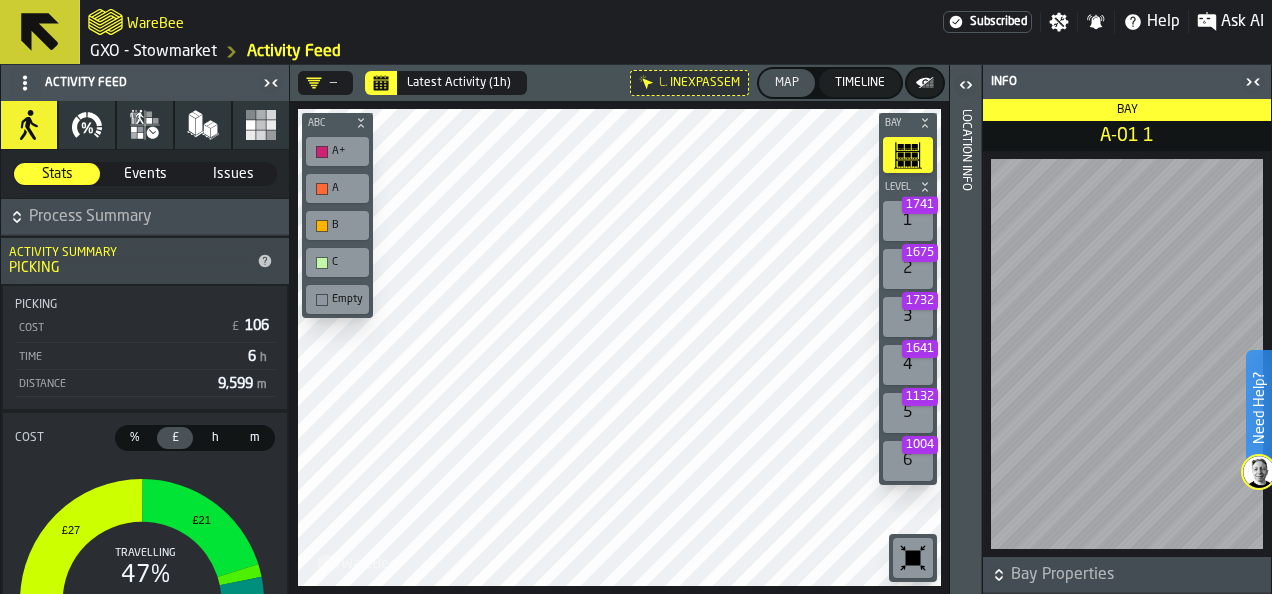 click at bounding box center [25, 83] 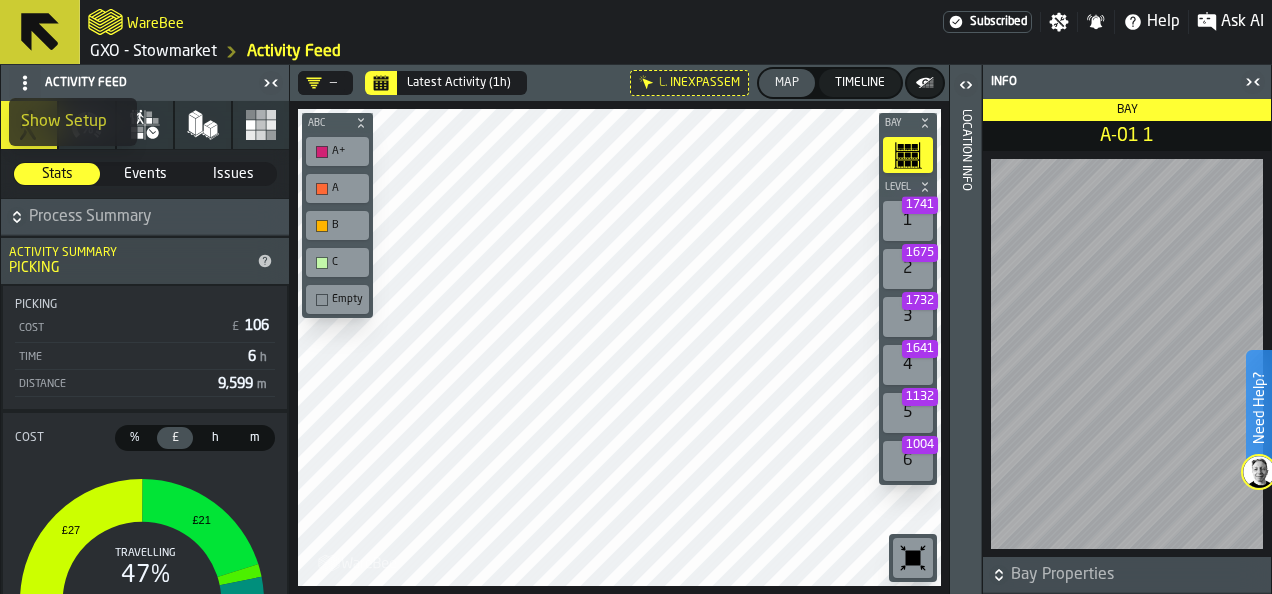 click on "Show Setup" at bounding box center [73, 122] 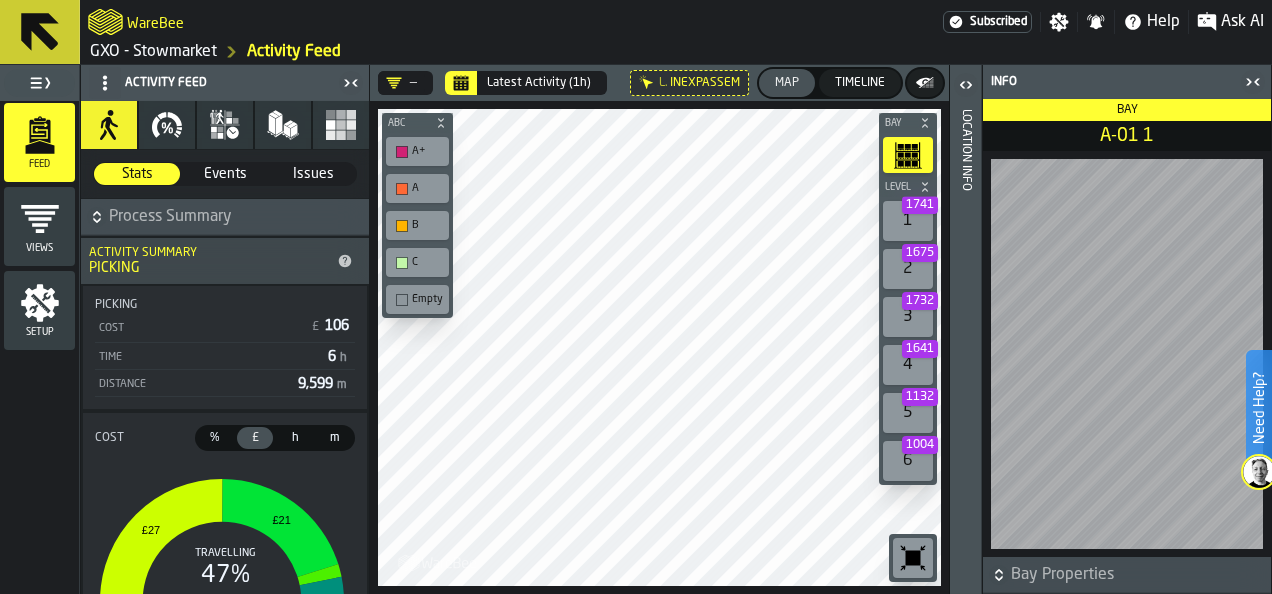 click 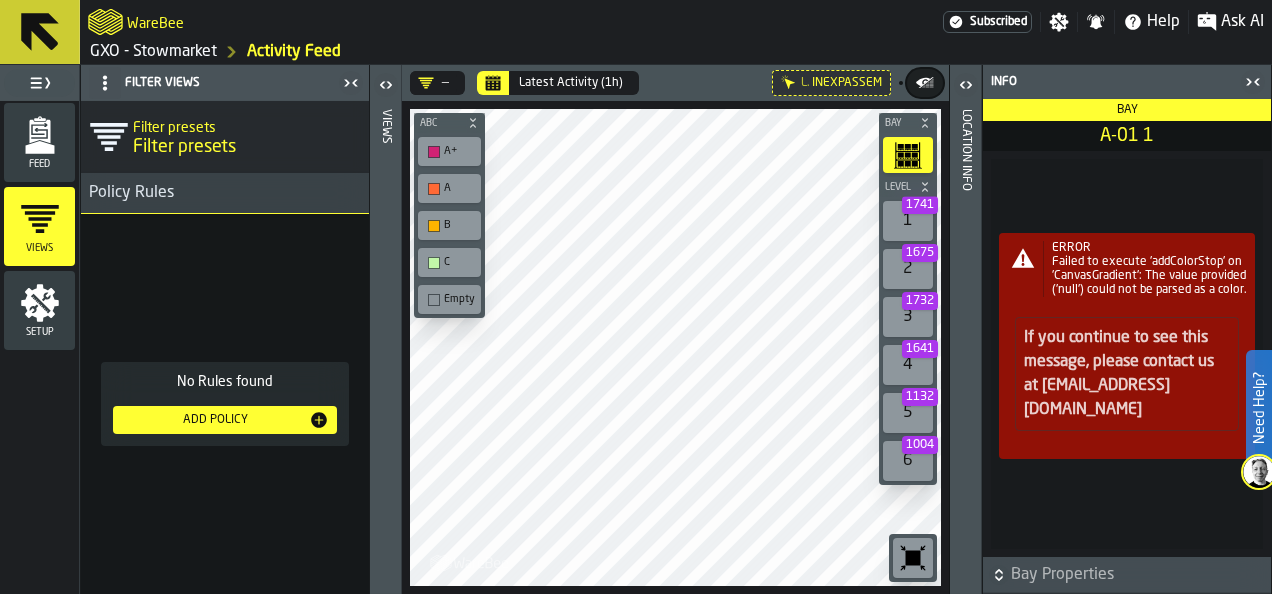 click 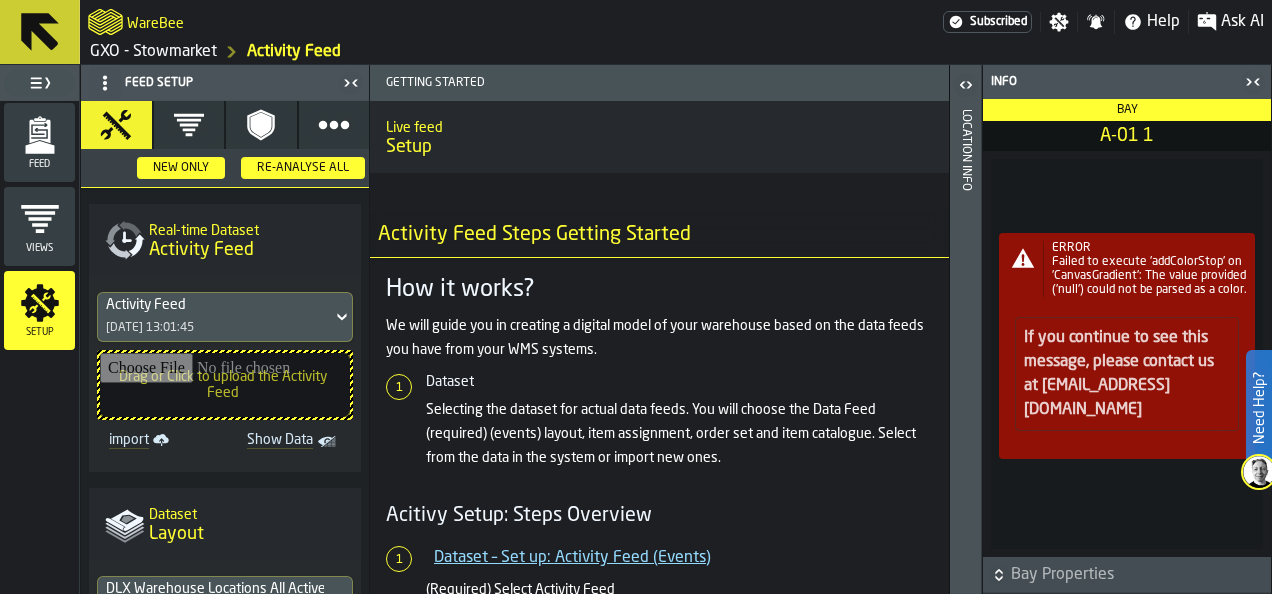 click 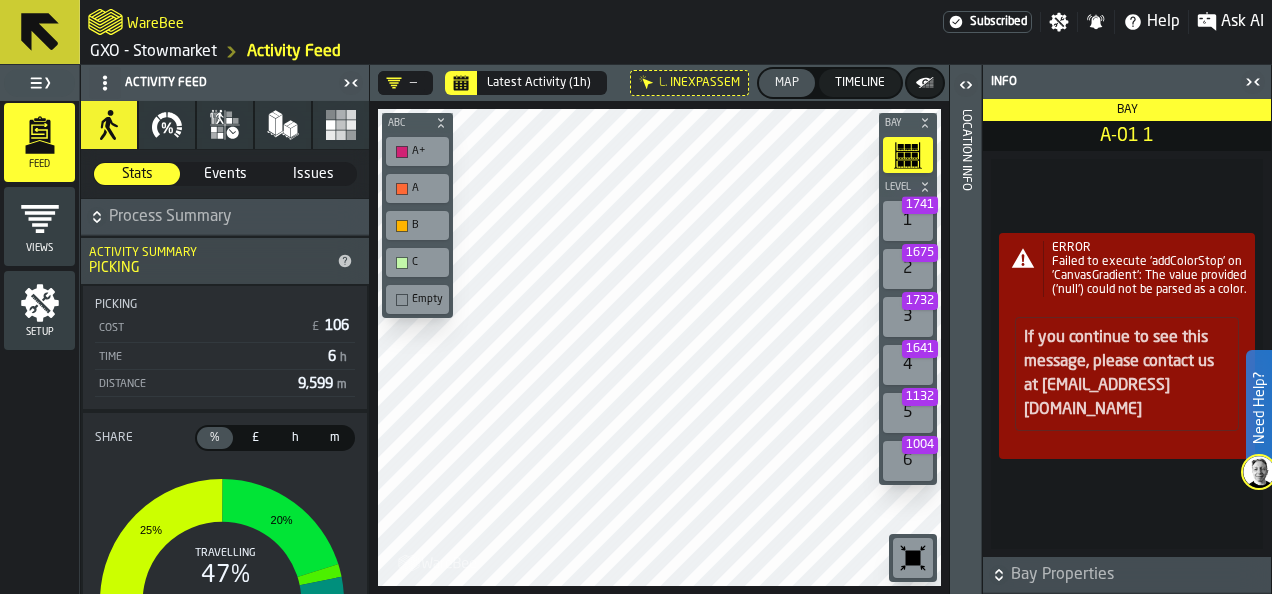 click on "1 1741" at bounding box center (908, 221) 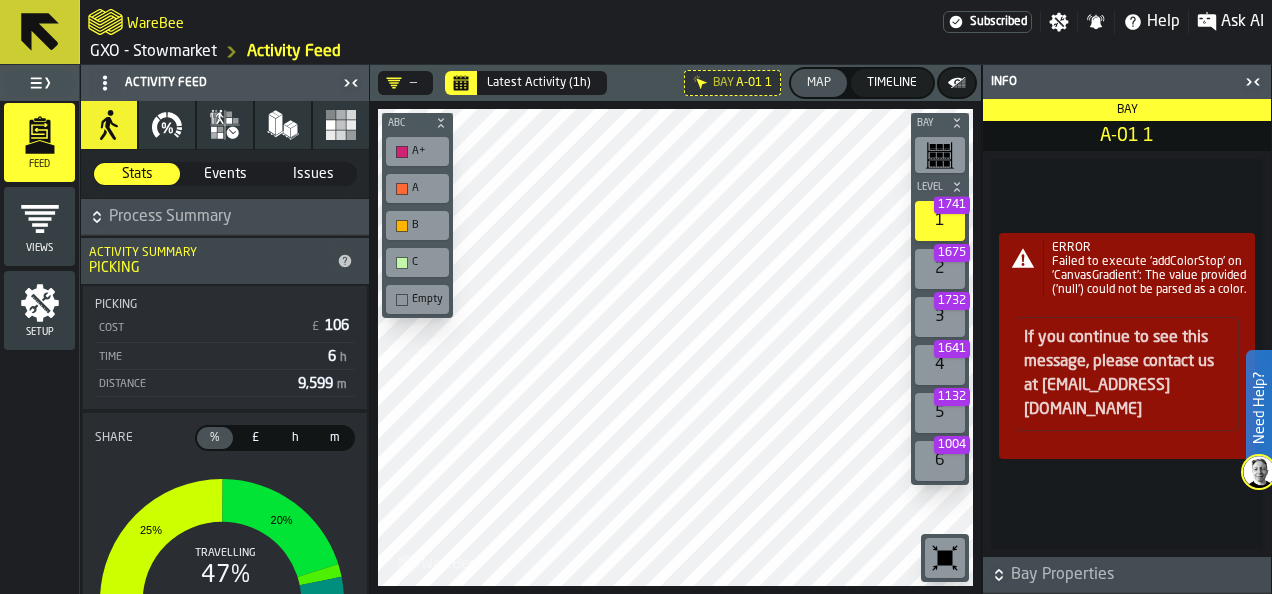 click 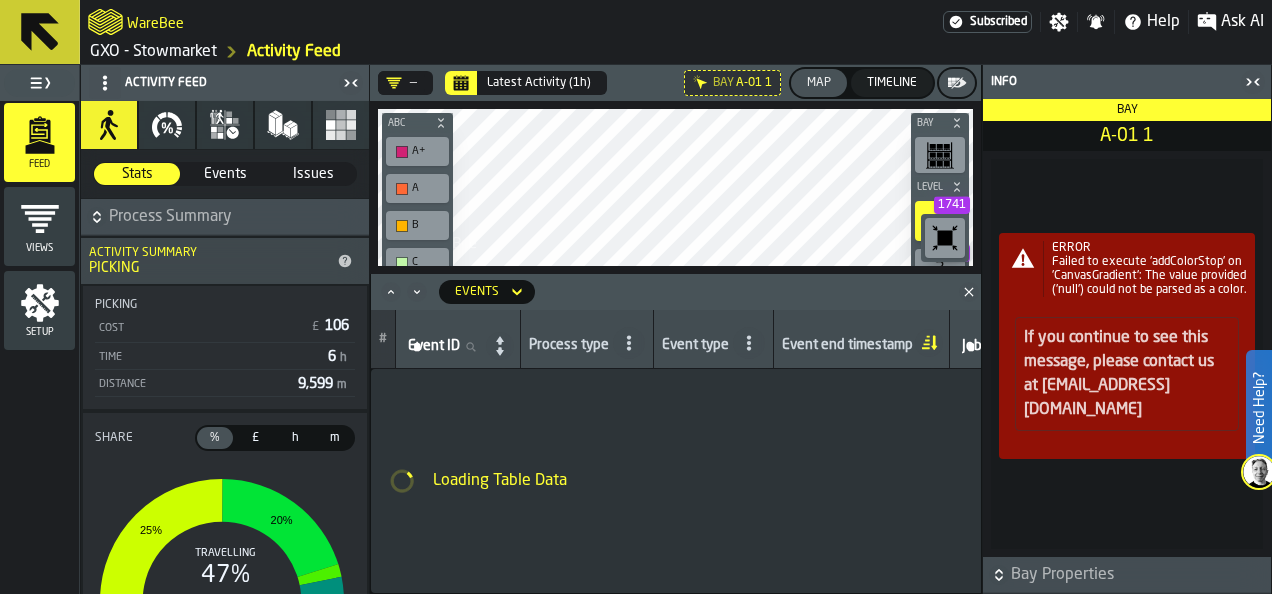 click 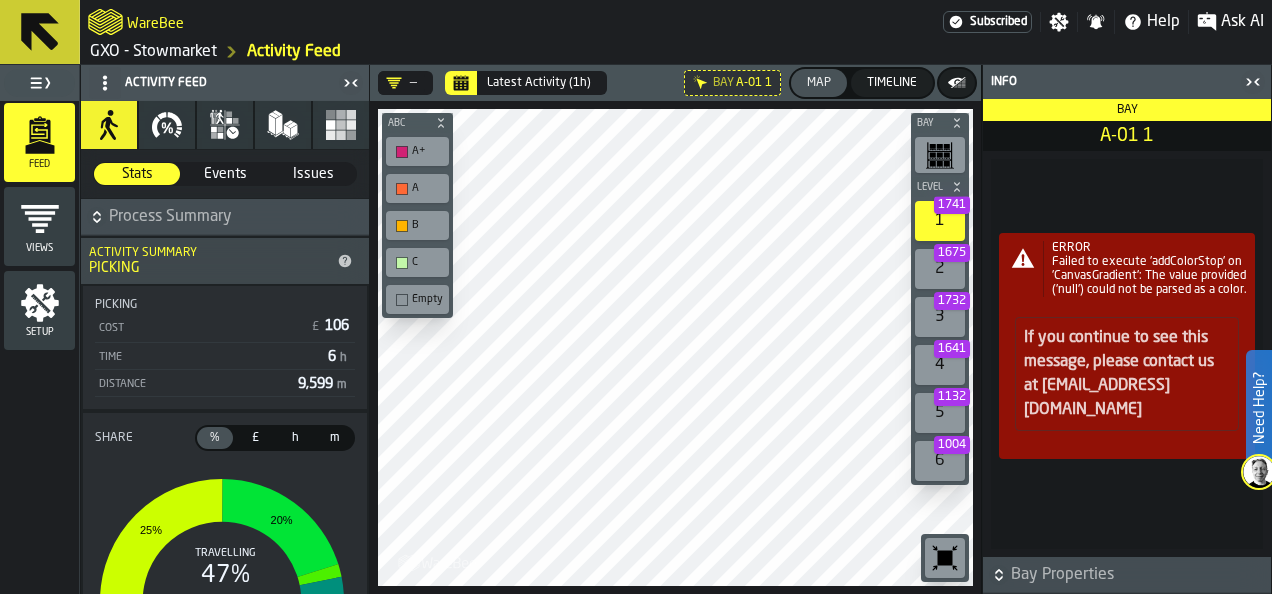 click on "Timeline" at bounding box center (892, 83) 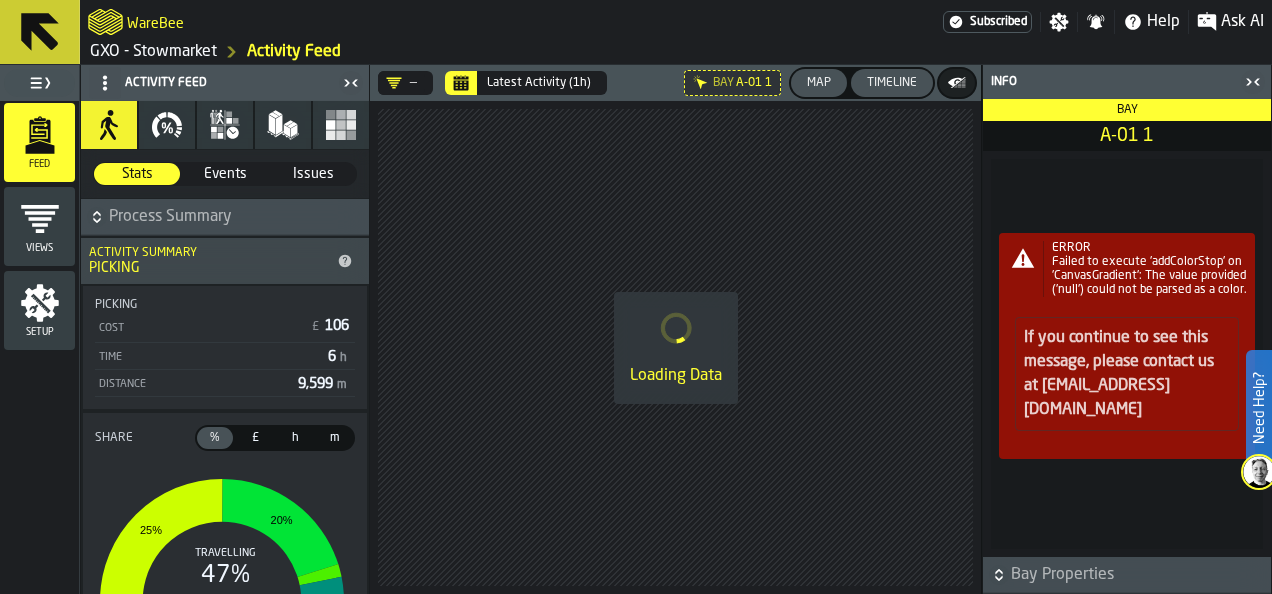 click 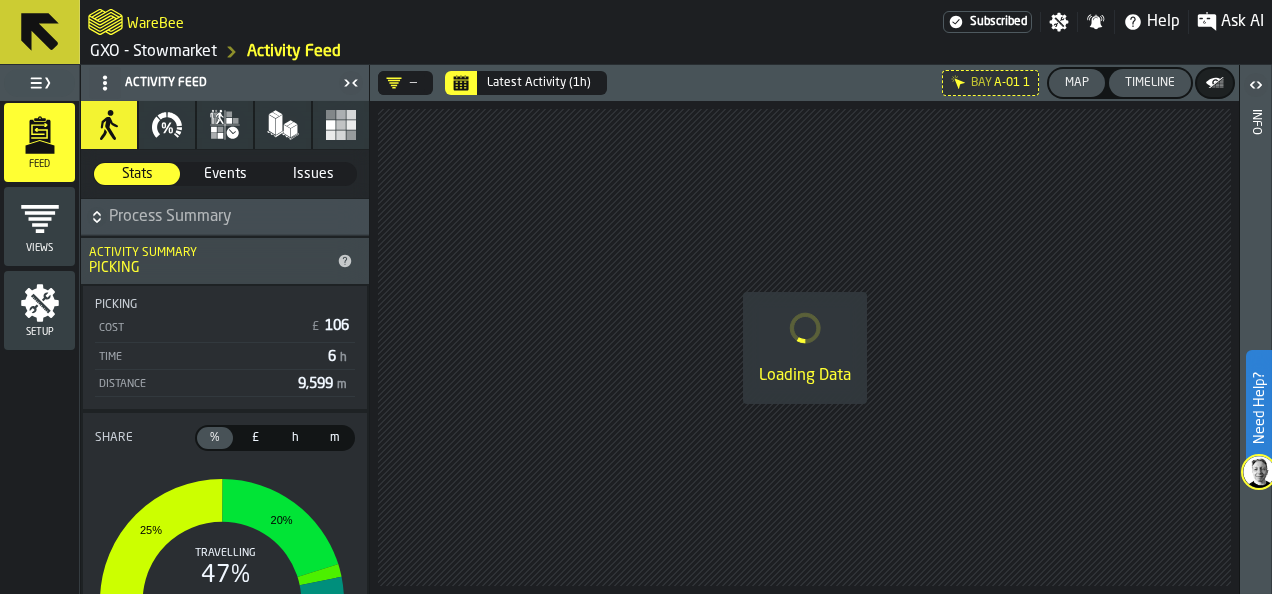 click 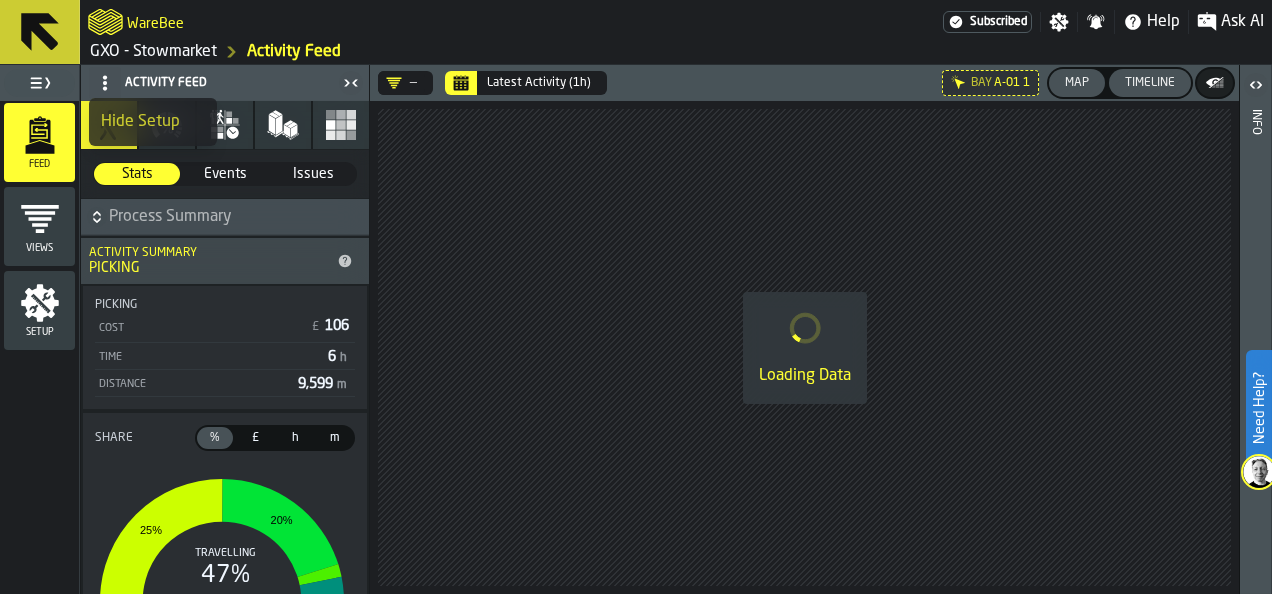click 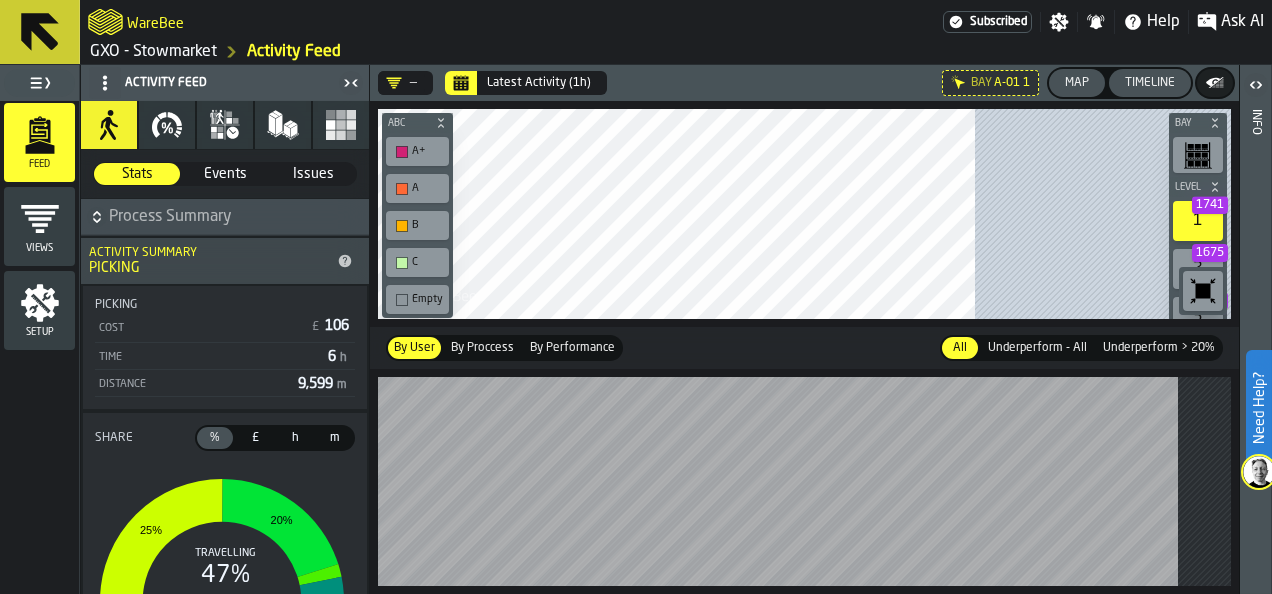 click 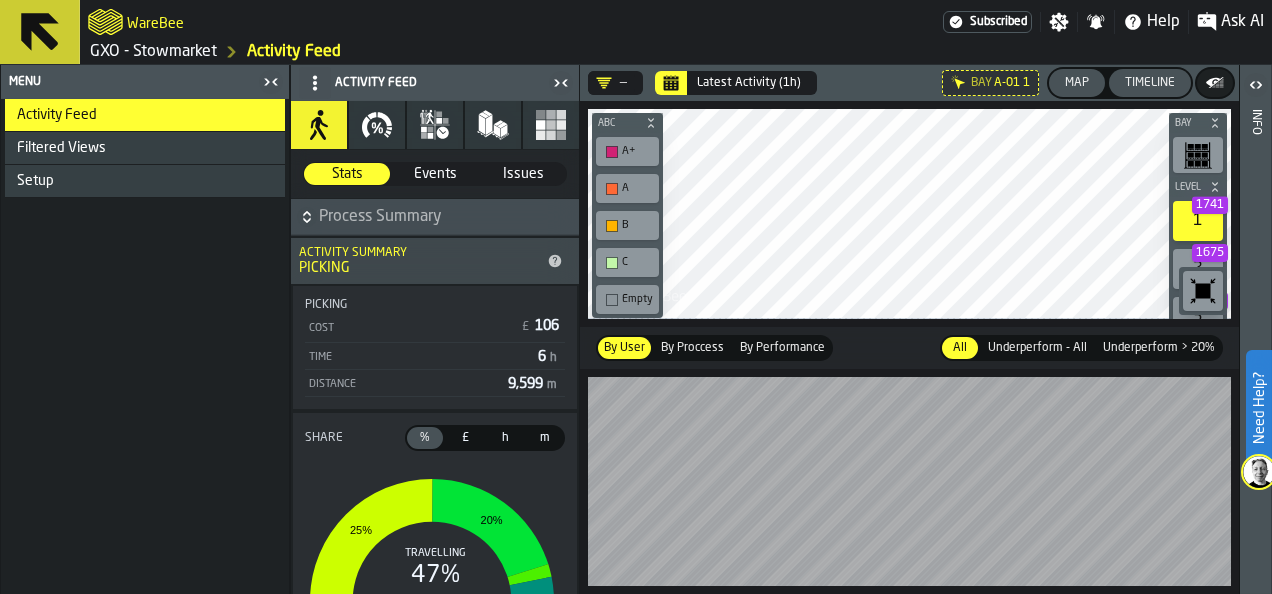 click on "Filtered Views" at bounding box center (145, 148) 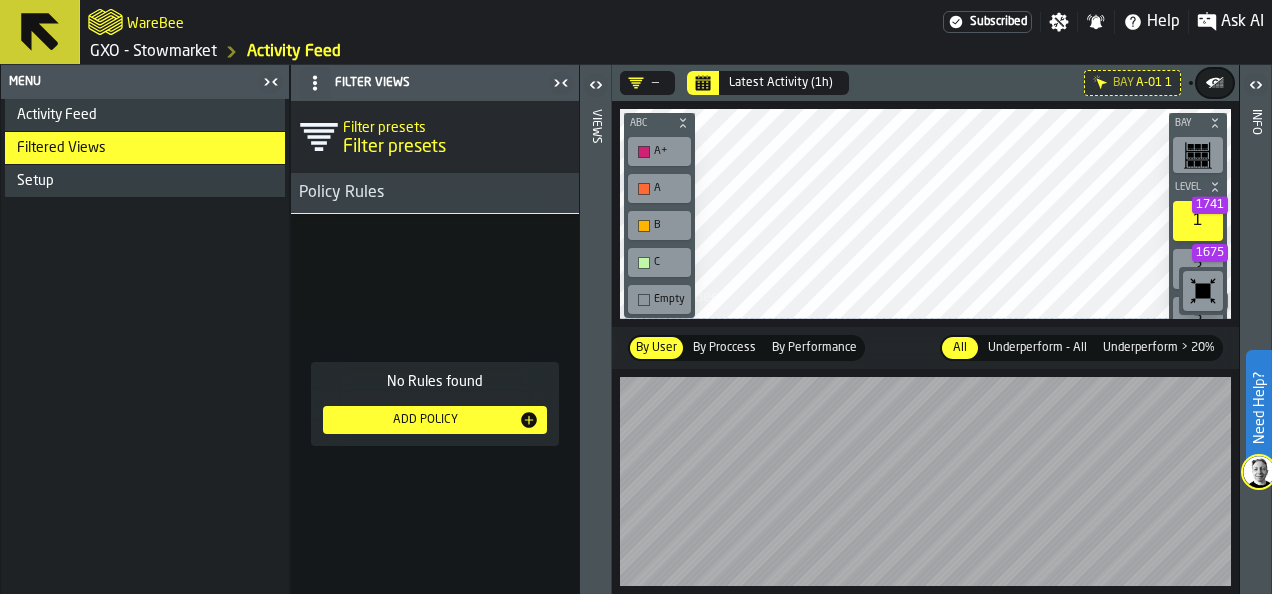 click on "Setup" at bounding box center (145, 181) 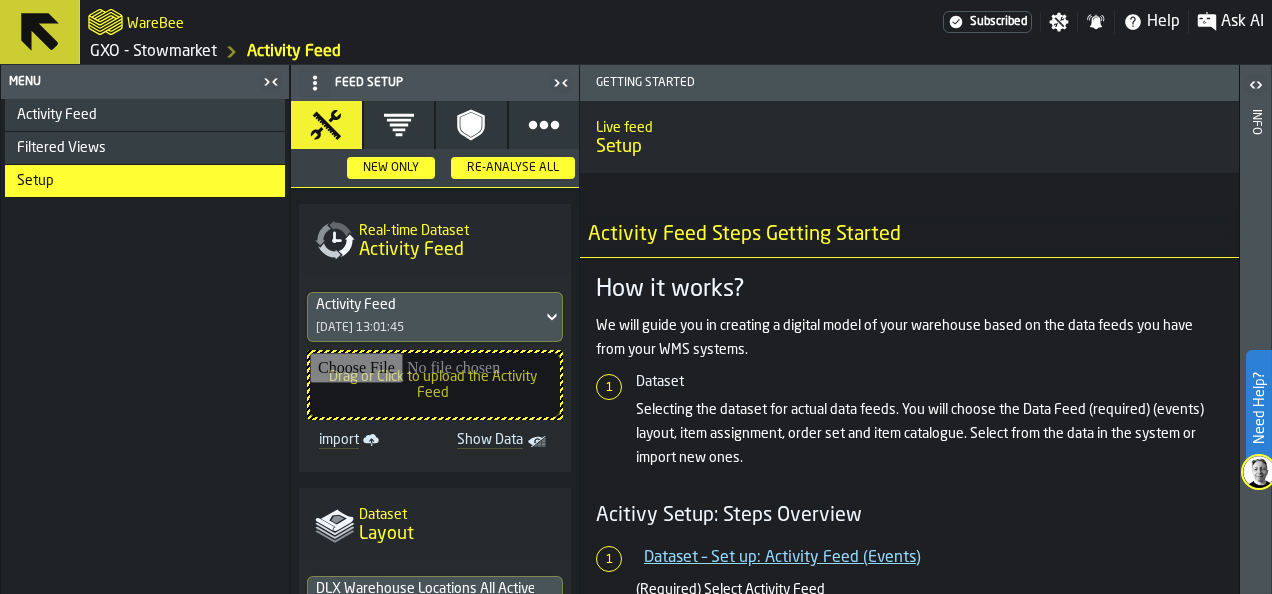 click on "Activity Feed" at bounding box center (57, 115) 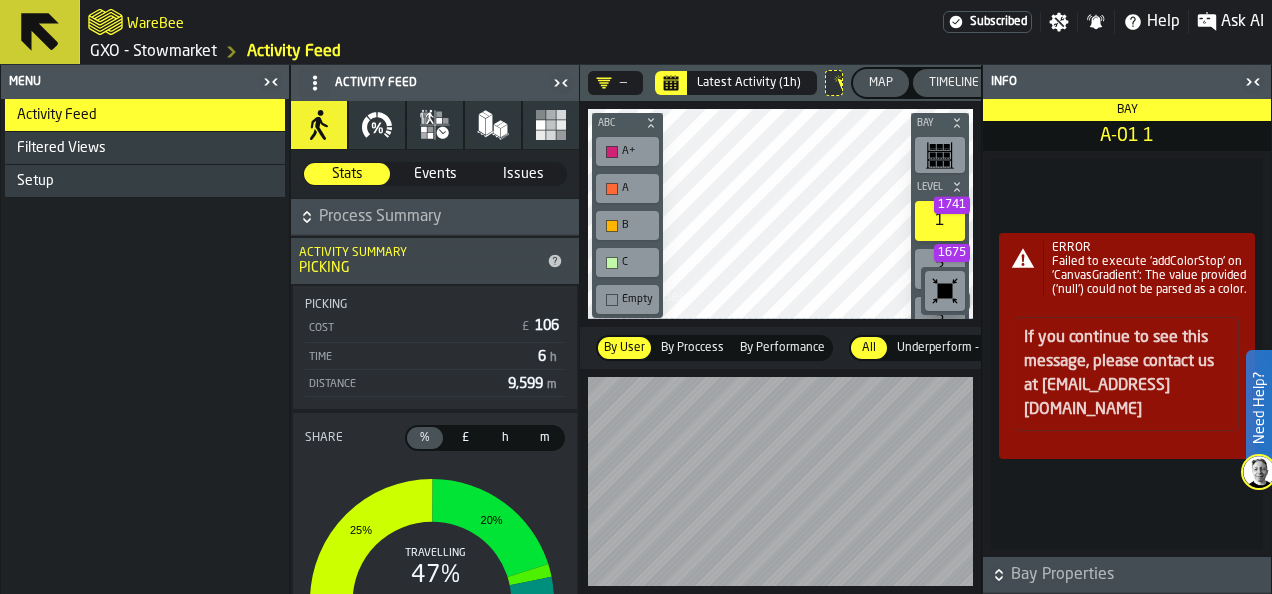 click 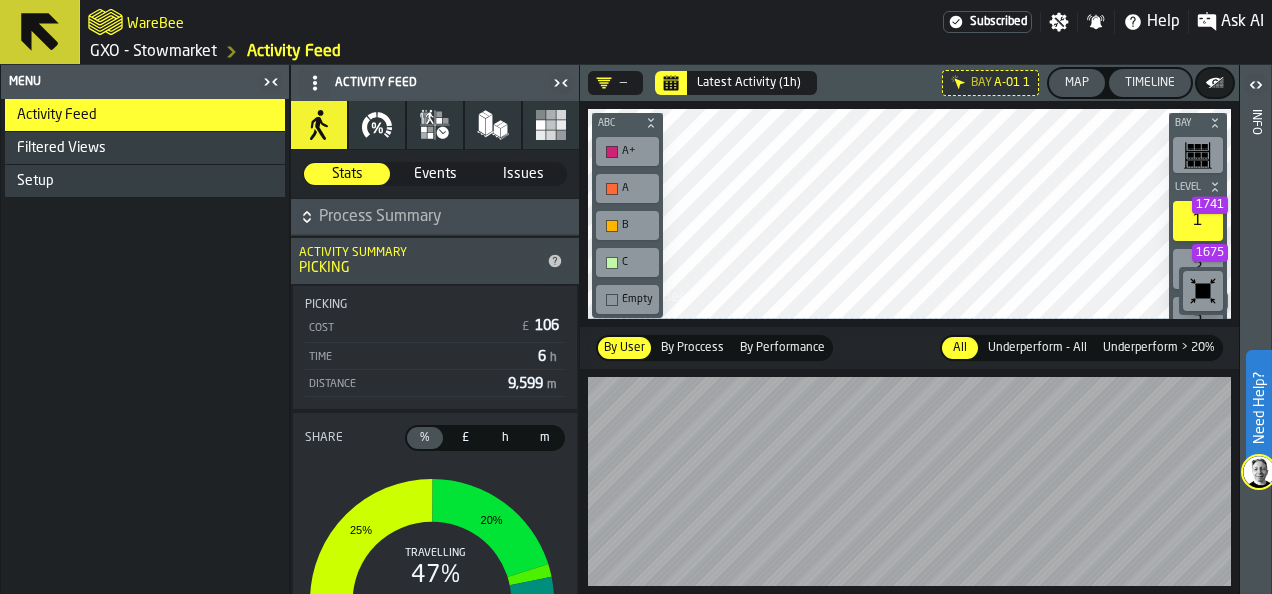 click 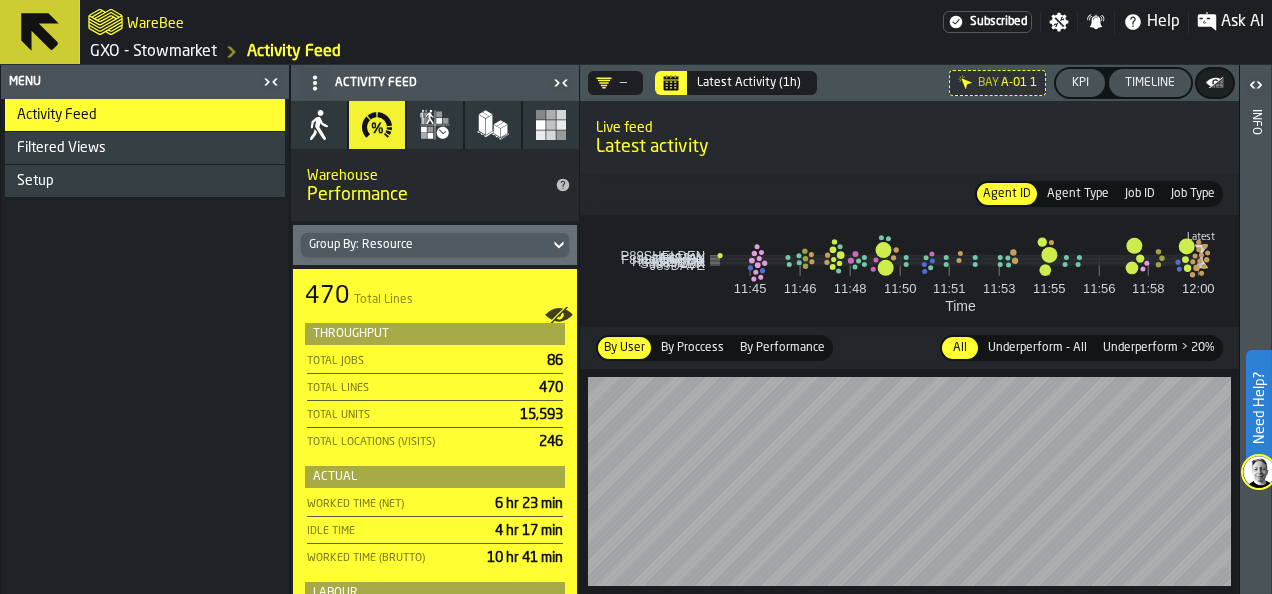 click 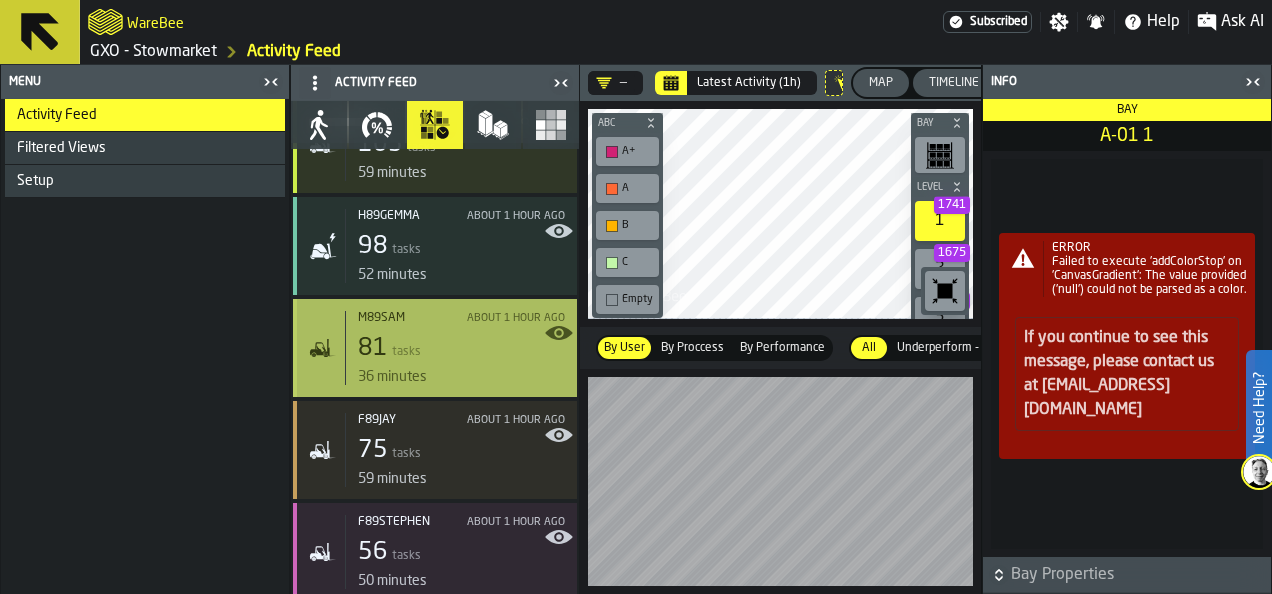 scroll, scrollTop: 0, scrollLeft: 0, axis: both 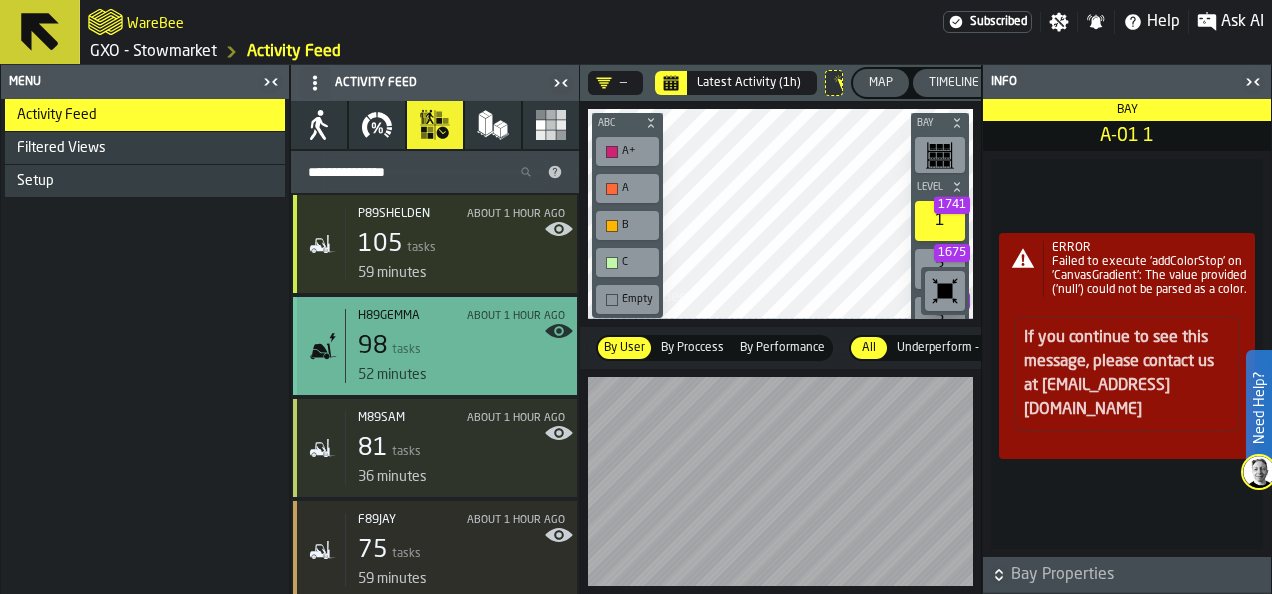 click on "H89GEMMA about 1 hour ago 98 tasks 52 minutes" at bounding box center [455, 346] 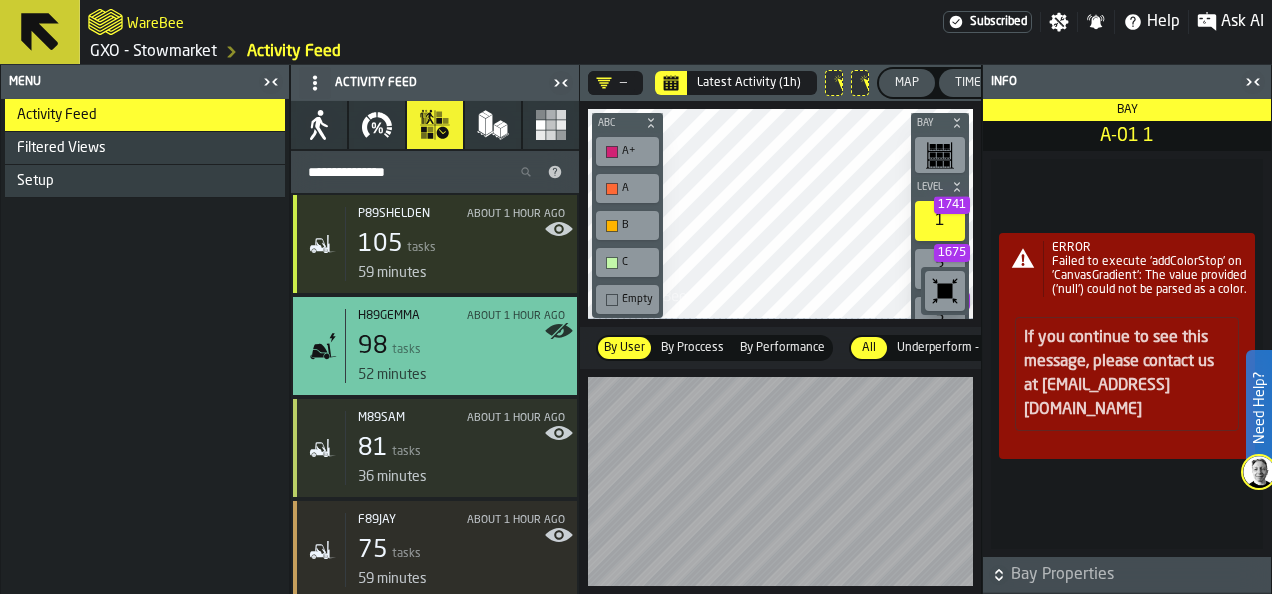 click 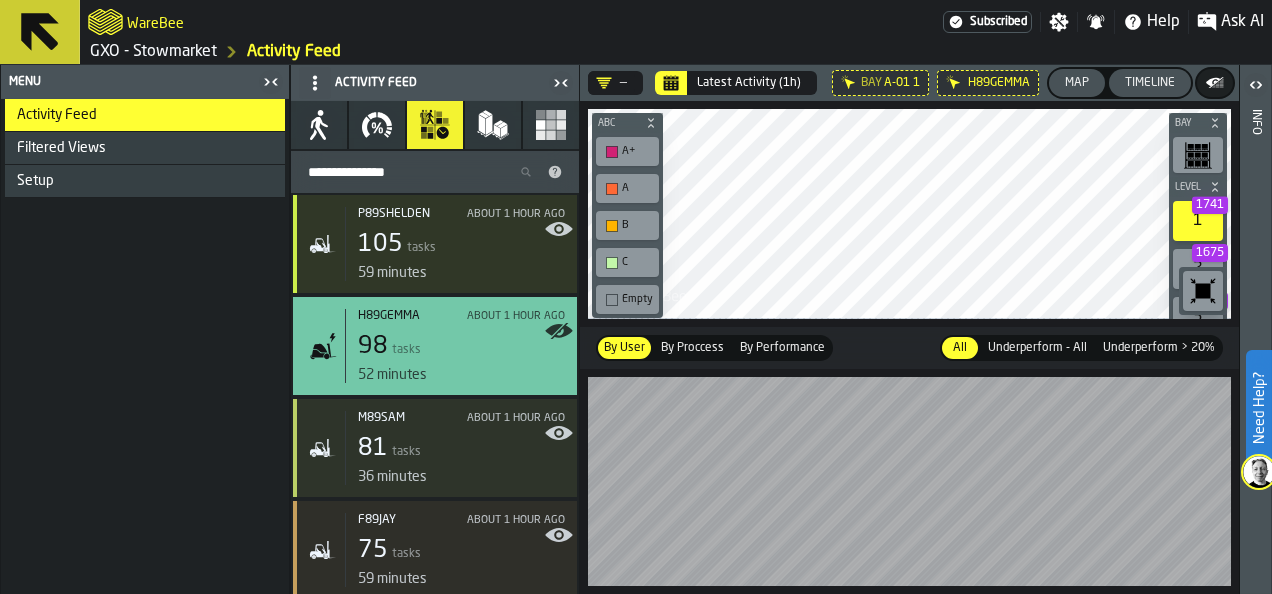 click on "H89GEMMA about 1 hour ago 98 tasks 52 minutes" at bounding box center (455, 346) 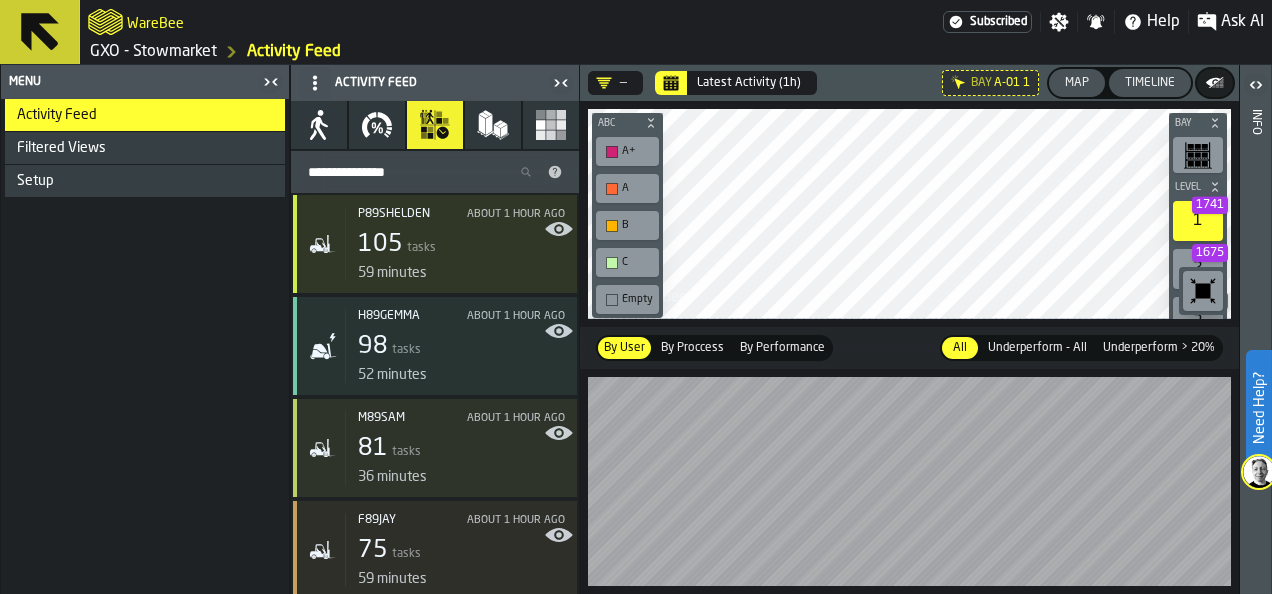 click 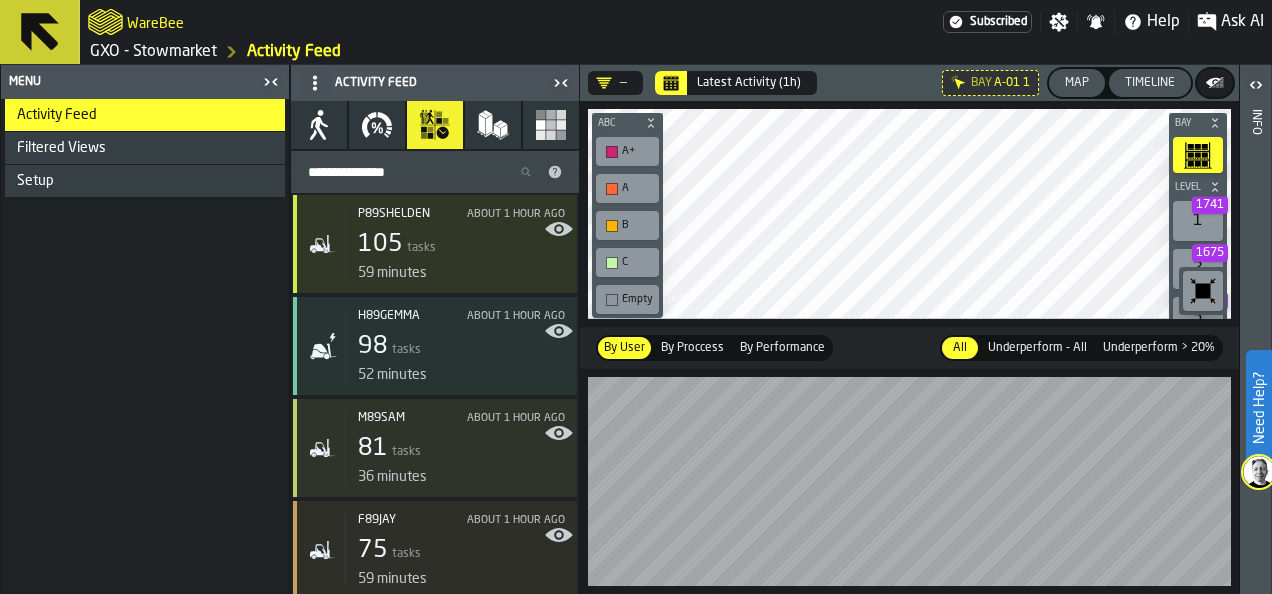 click on "Map" at bounding box center [1077, 83] 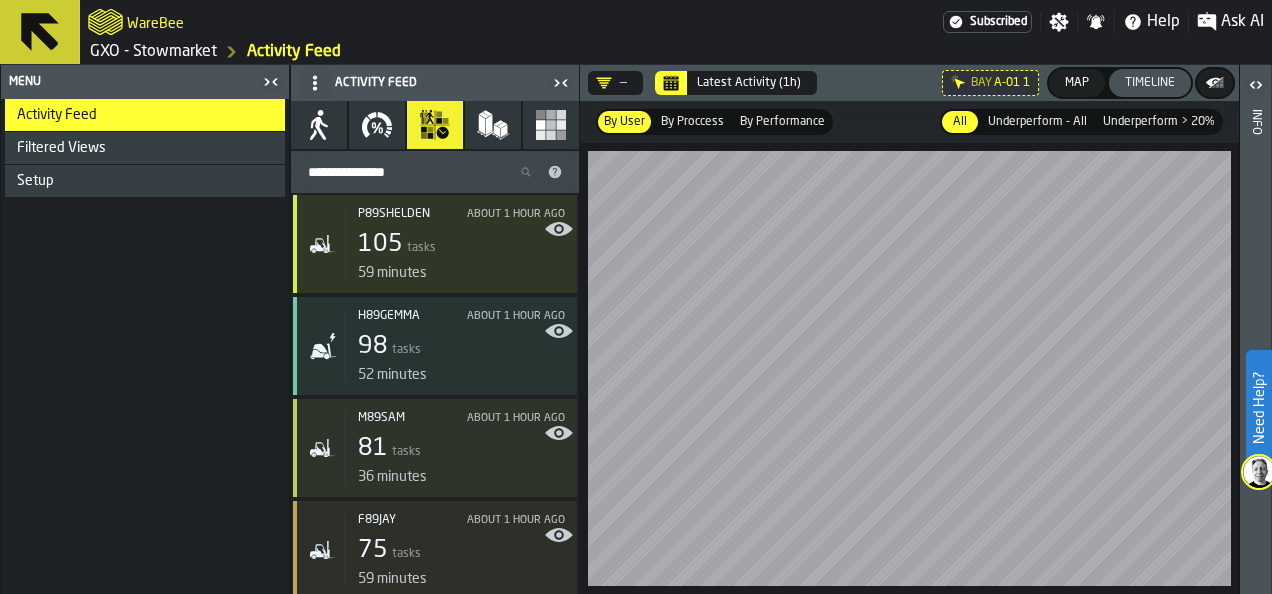 click on "Timeline" at bounding box center (1150, 83) 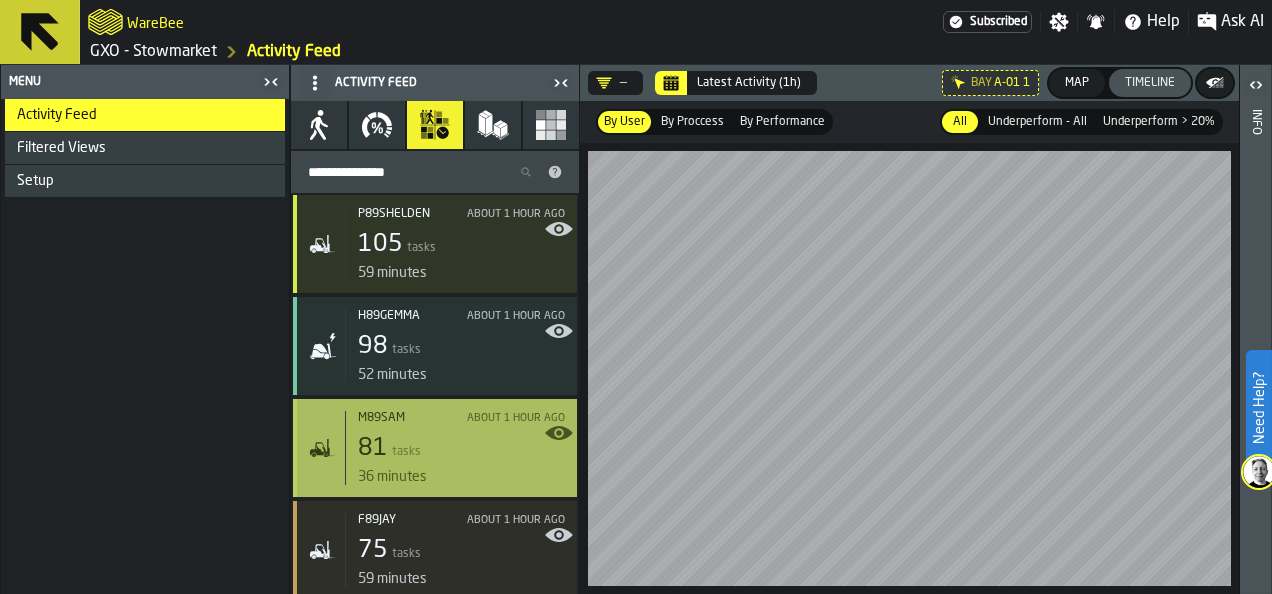 click on "M89SAM" at bounding box center (412, 418) 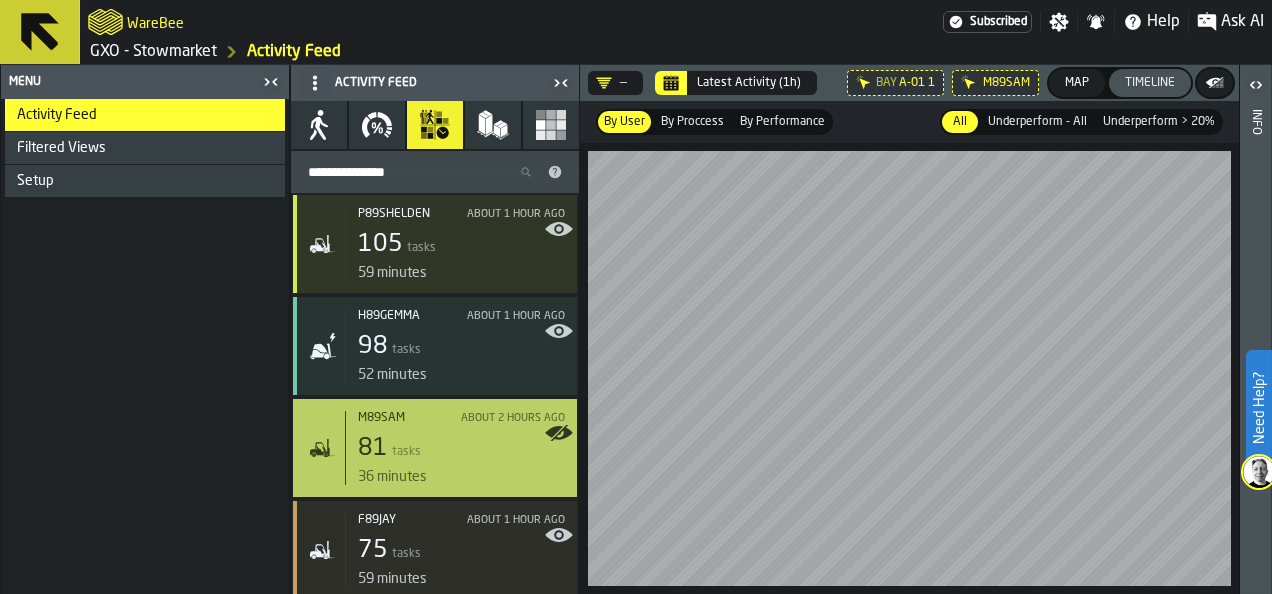 click on "M89SAM about 2 hours ago 81 tasks 36 minutes" at bounding box center (455, 448) 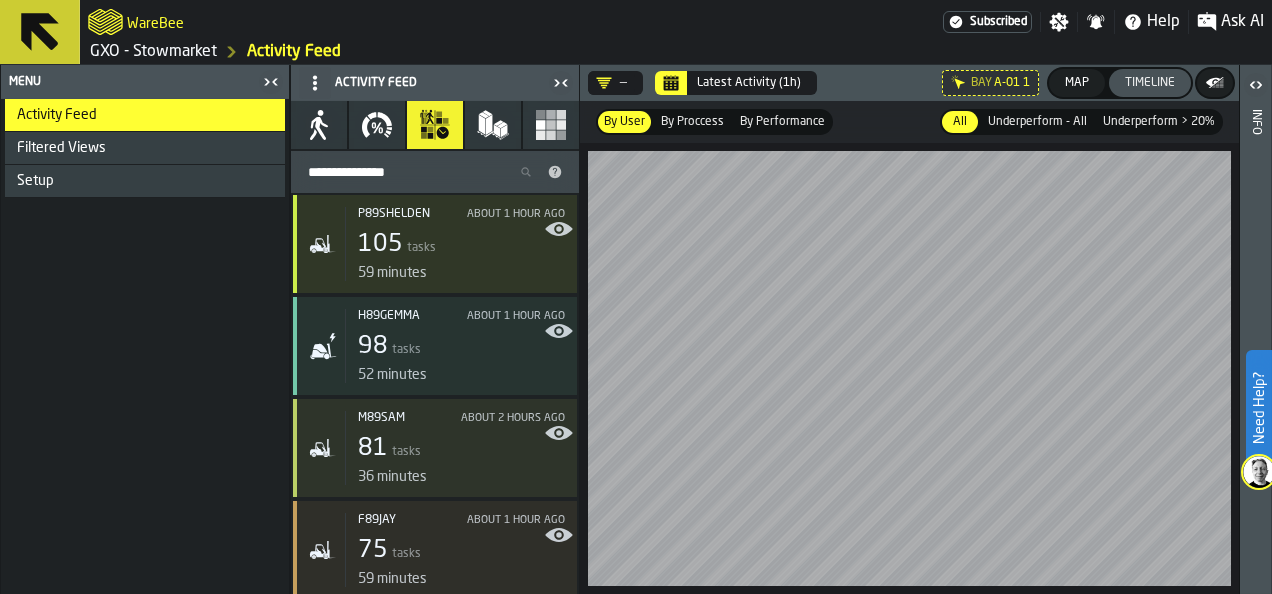 click on "Need Help? WareBee Subscribed Settings Notifications Help Ask AI GXO - Stowmarket Activity Feed Menu Activity Feed Filtered Views Setup Activity Feed Activity KPI process Stock Stats By Resource (8) P89SHELDEN about 1 hour ago 105 tasks 59 minutes H89GEMMA about 1 hour ago 98 tasks 52 minutes M89SAM about 2 hours ago 81 tasks 36 minutes F89JAY about 1 hour ago 75 tasks 59 minutes F89STEPHEN about 1 hour ago 56 tasks 50 minutes L89KEVIN about 1 hour ago 21 tasks 56 minutes J89DAVE about 1 hour ago 20 tasks 46 minutes S89TYLER about 1 hour ago 14 tasks 43 minutes — Latest Activity (1h) Bay A-01 1 Map Timeline By User By User By Proccess By Proccess By Performance By Performance All All Underperform - All Underperform - All Underperform > 20% Underperform > 20% Info Ask AI (Beta) Menu Help Notifications Settings Ask AI (Beta)
Selected Range: 17 July 2025 to 17 July 2025" at bounding box center (636, 297) 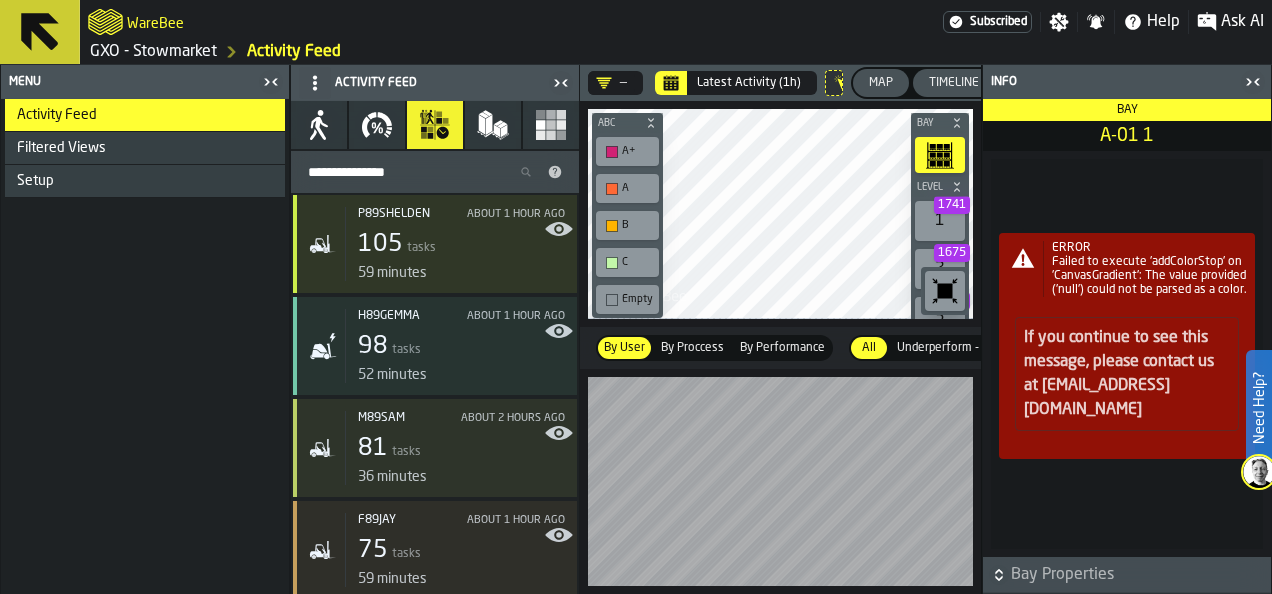 click 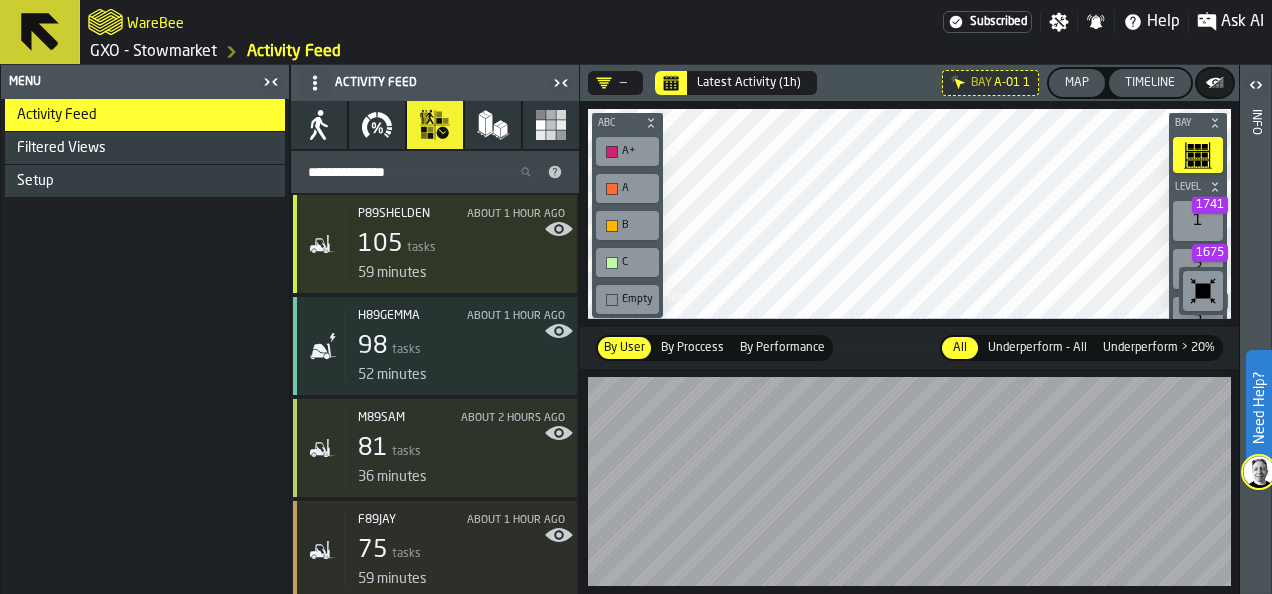 click 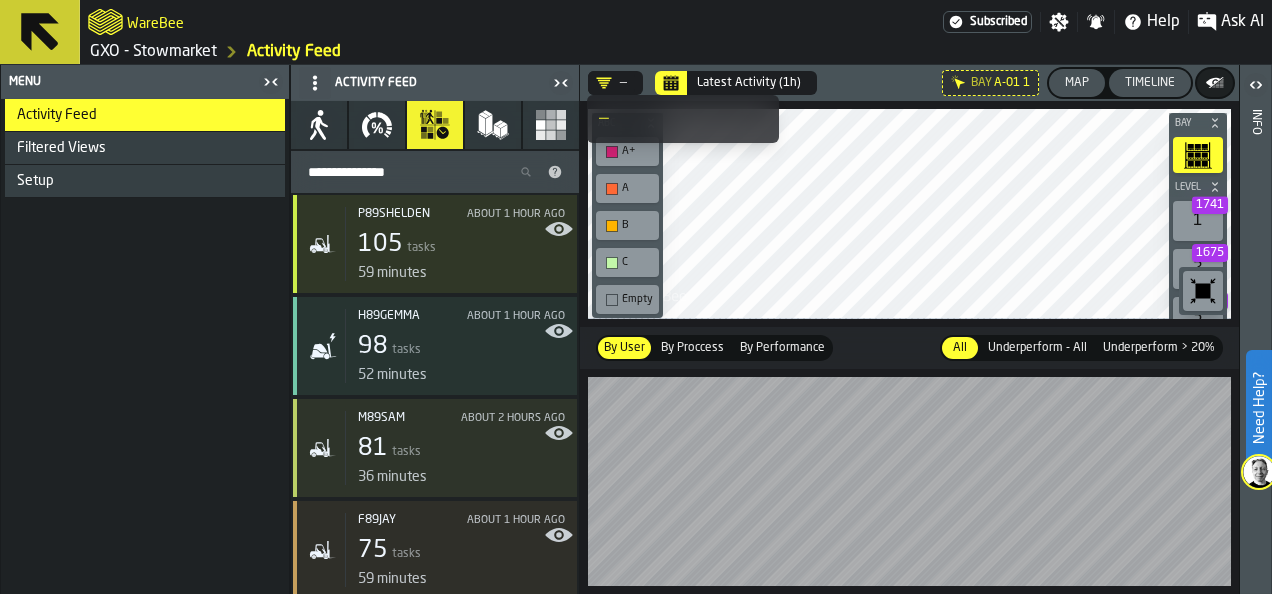 click on "—" at bounding box center (611, 83) 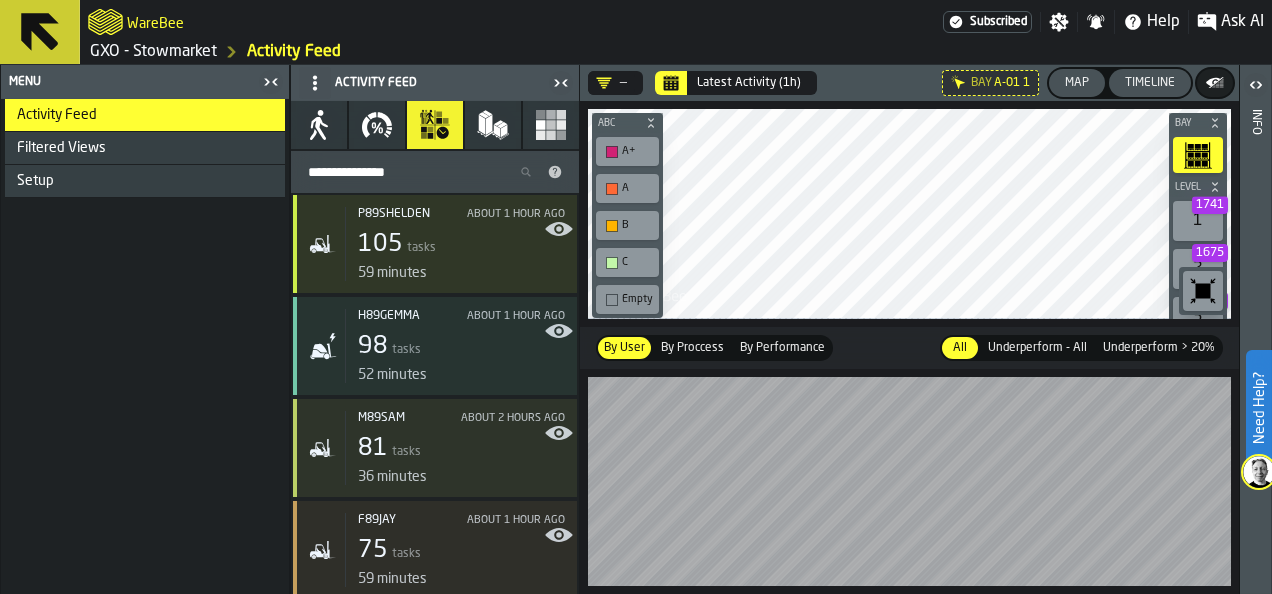 click 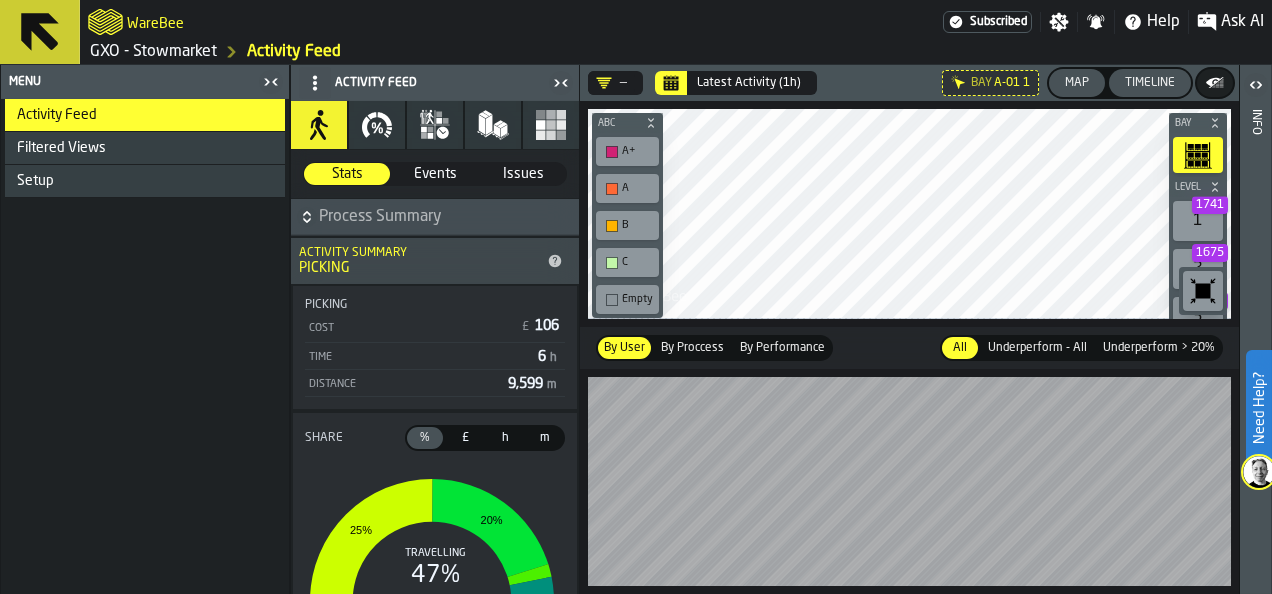 click 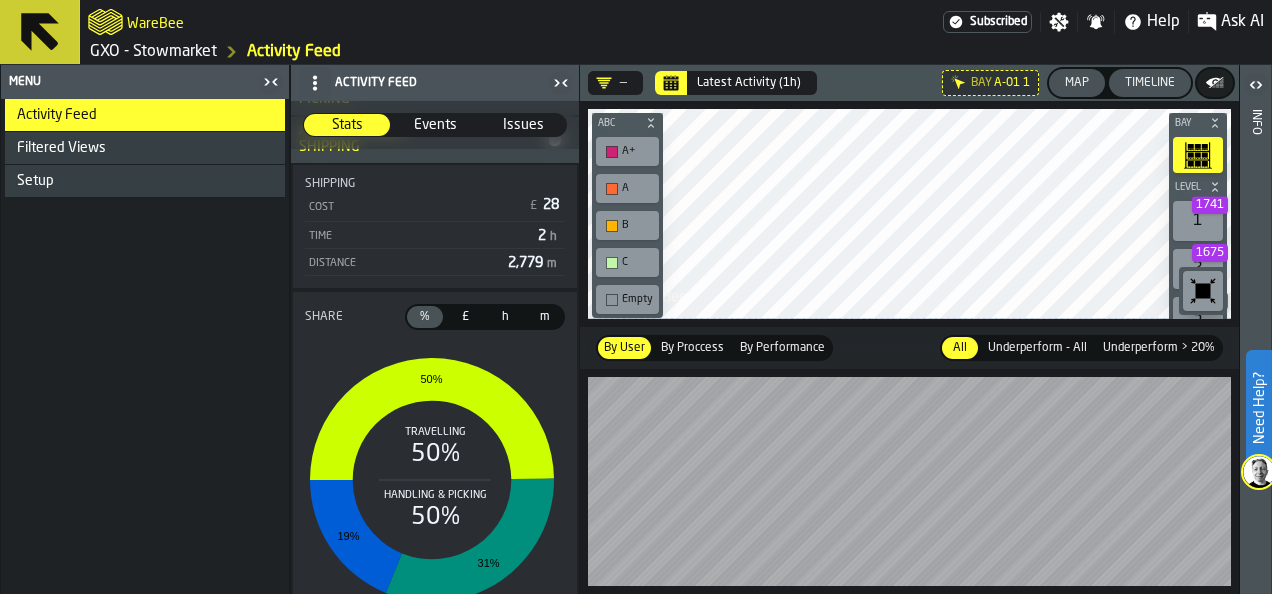 scroll, scrollTop: 1700, scrollLeft: 0, axis: vertical 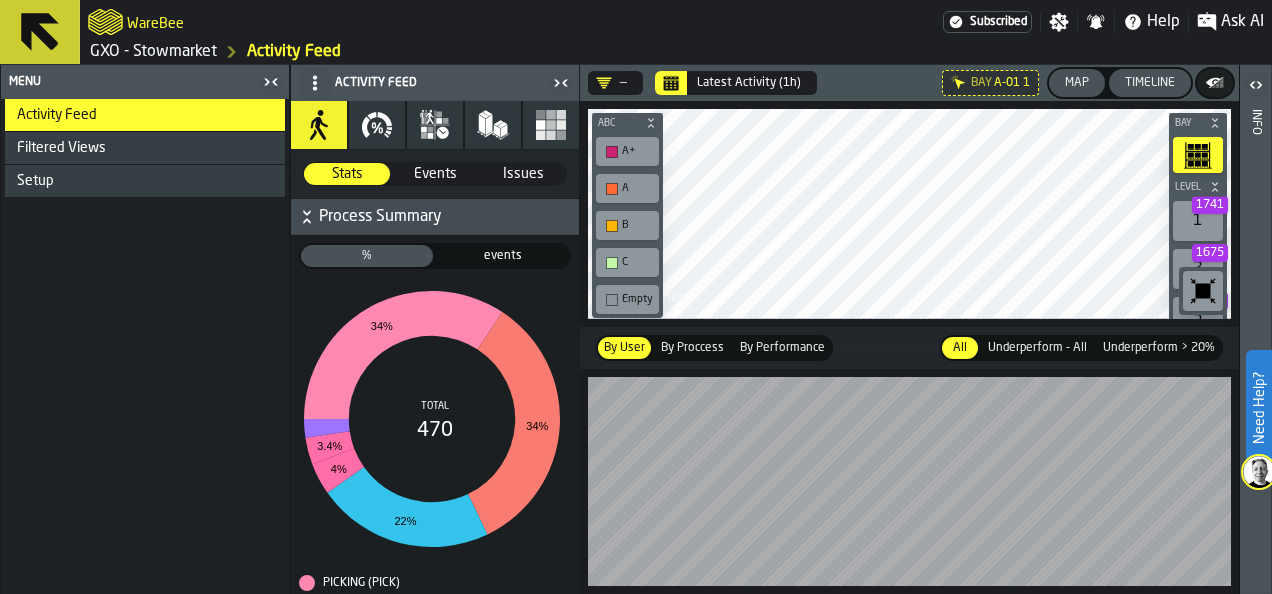 click on "events" at bounding box center (503, 256) 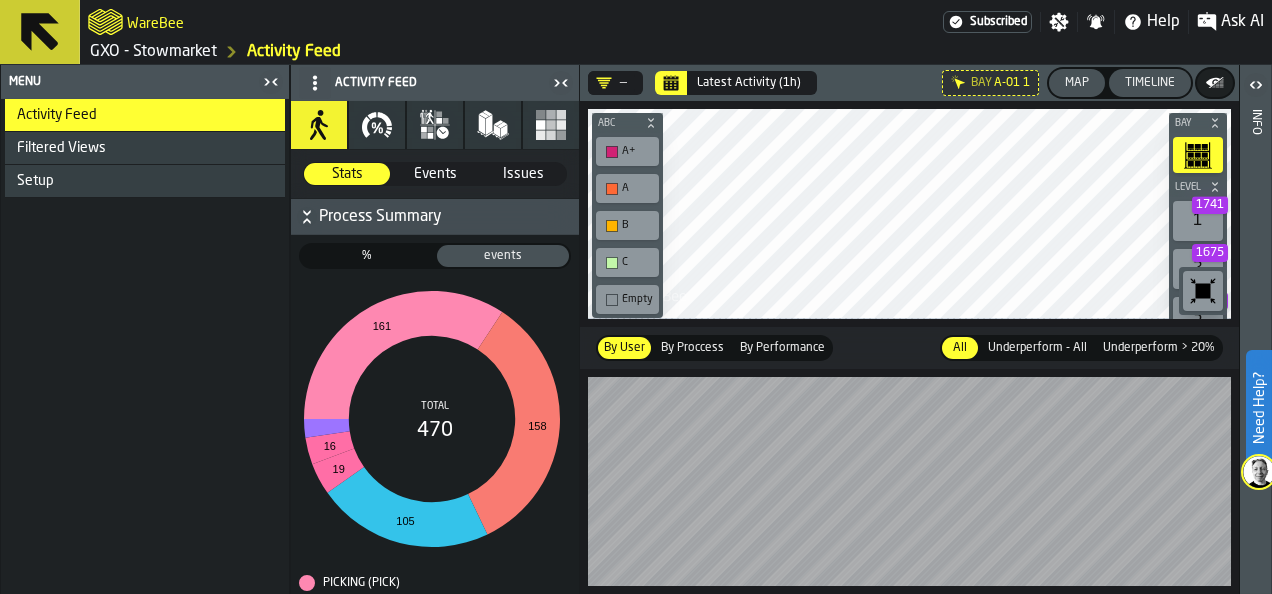 click on "%" at bounding box center [367, 256] 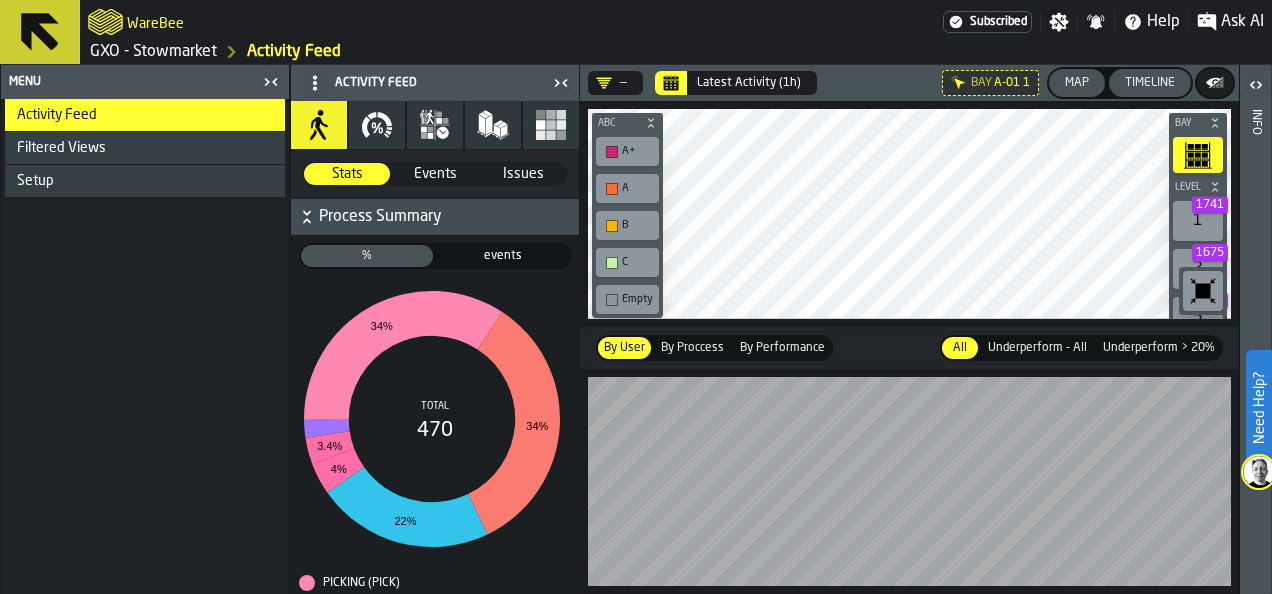 click on "Events" at bounding box center (435, 174) 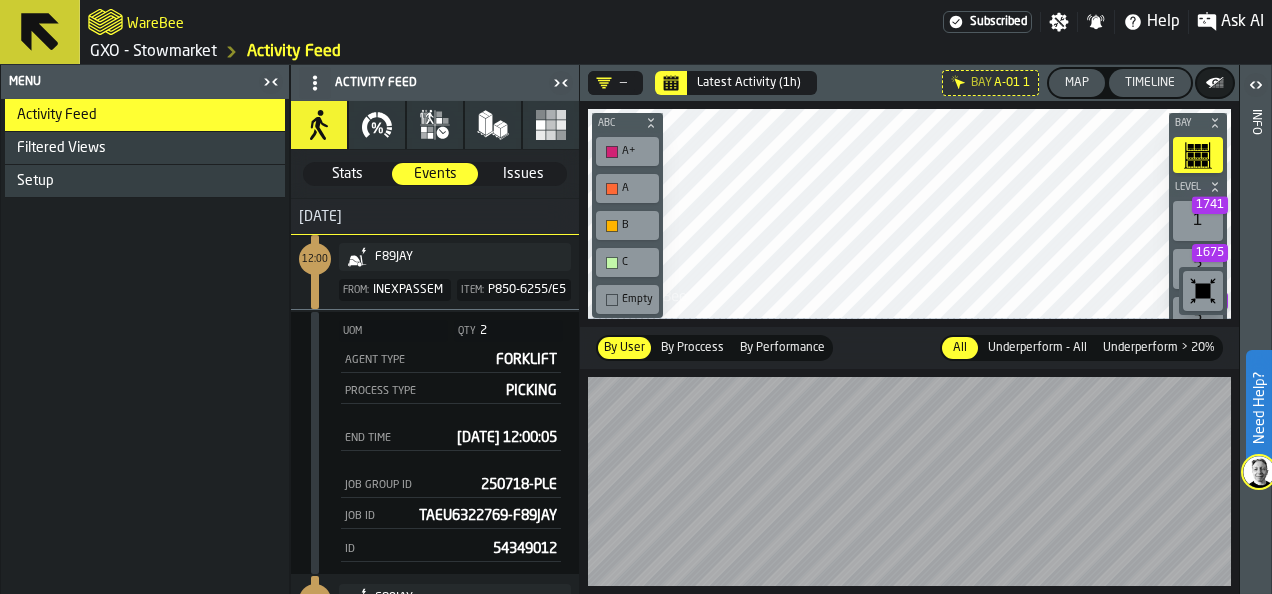 click on "Issues" at bounding box center [523, 174] 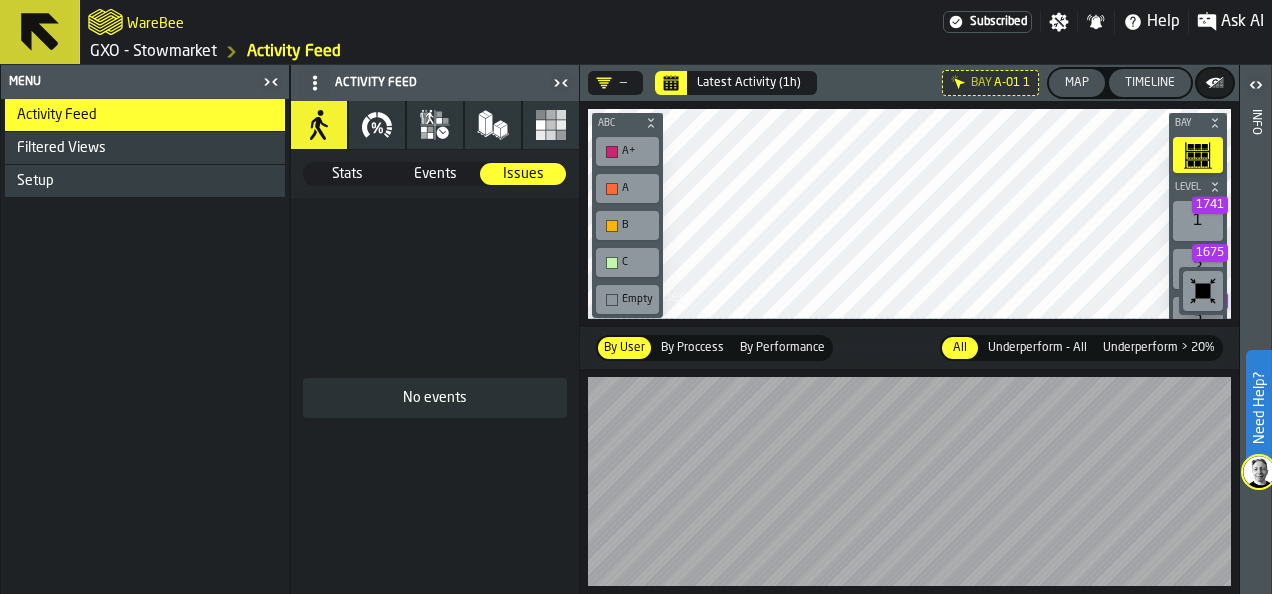 click on "Stats" at bounding box center [347, 174] 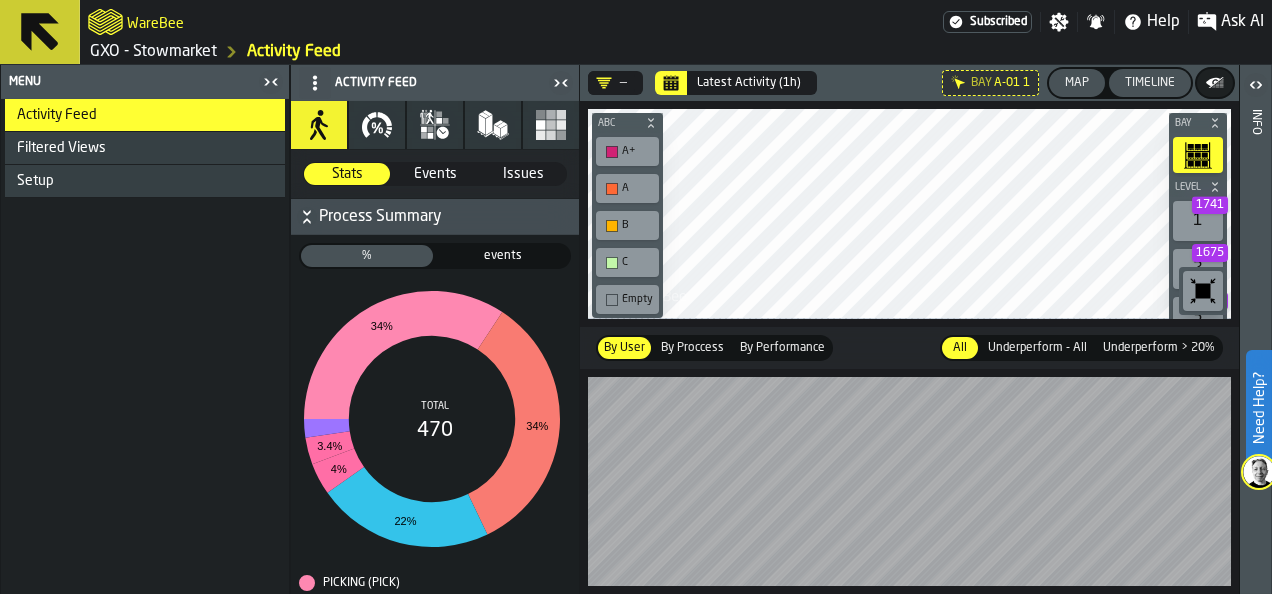 click on "A+" at bounding box center (637, 151) 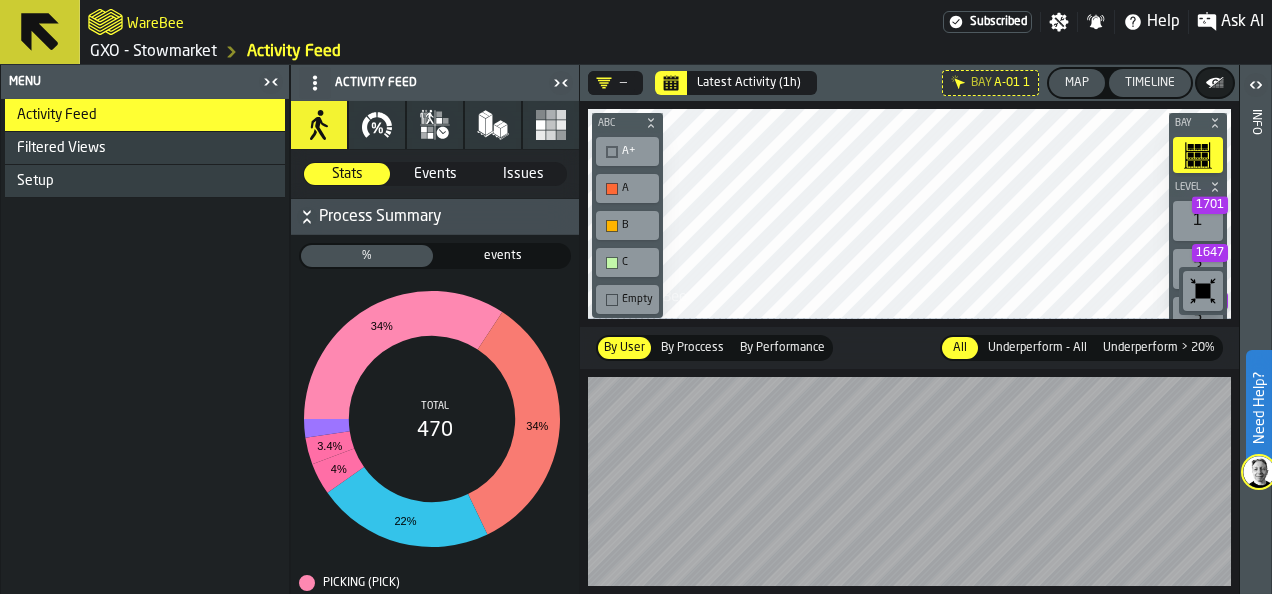 click on "1 1701" at bounding box center (1198, 221) 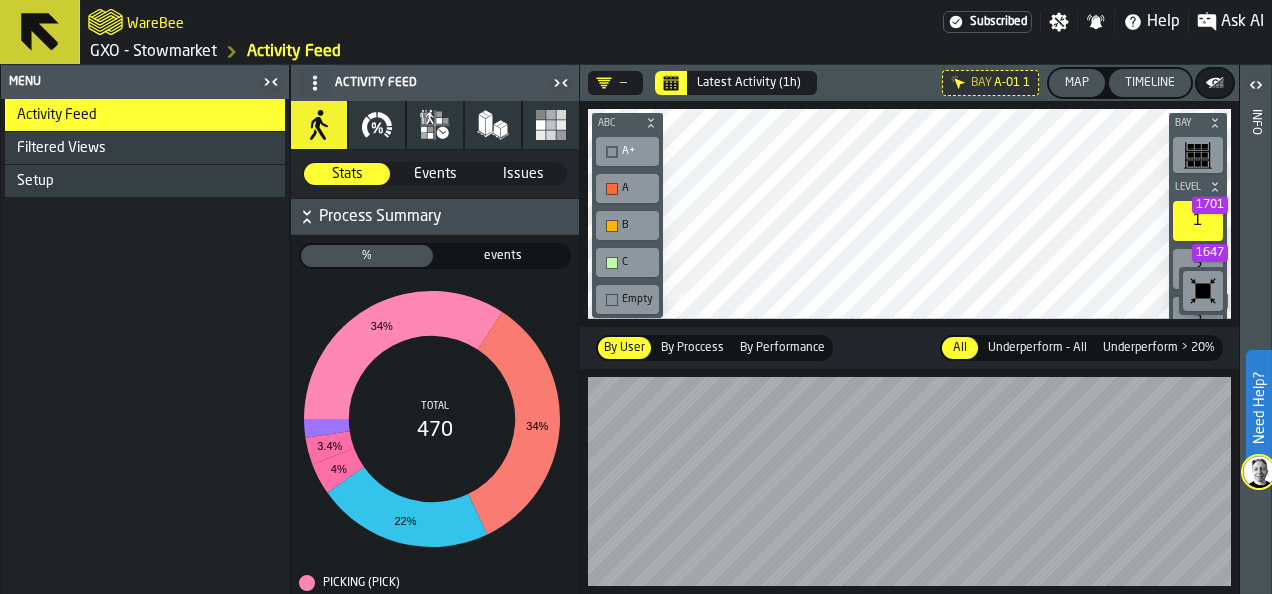 click on "Filtered Views" at bounding box center (147, 148) 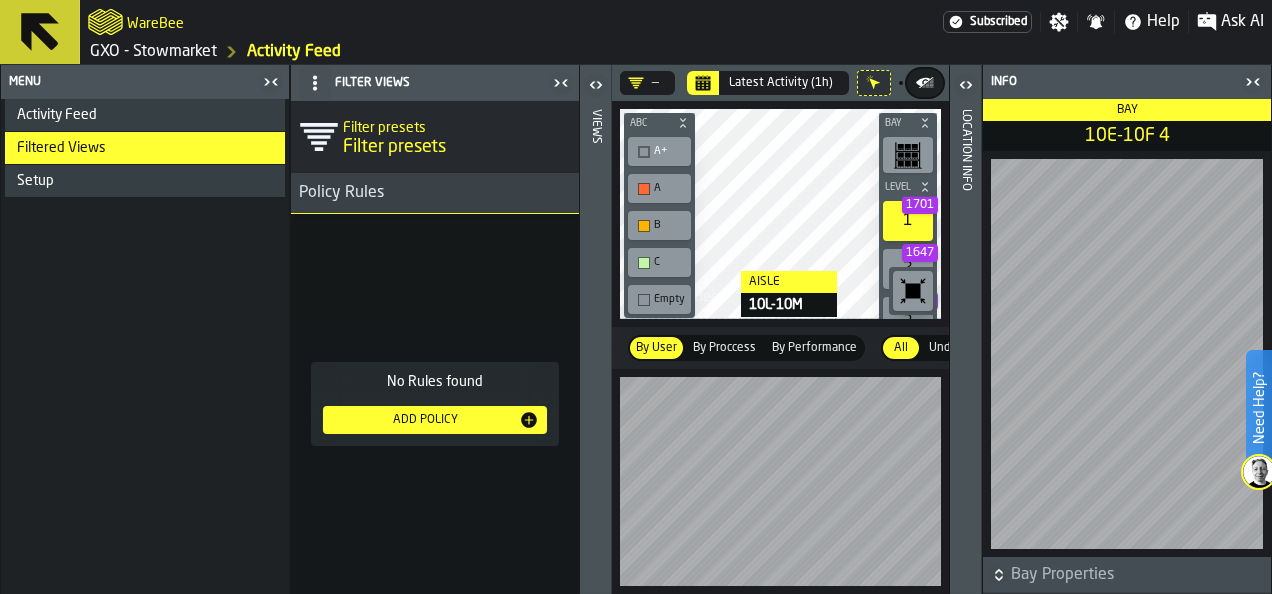 click on "Aisle 10L-10M Bay Level 1 1701 2 1647 3 1732 4 1641 5 1131 6 1004 M A K I N G  W A R E H O U S E S  M O R E  EF F I C I E N T ABC A+ A B C Empty" at bounding box center [780, 214] 